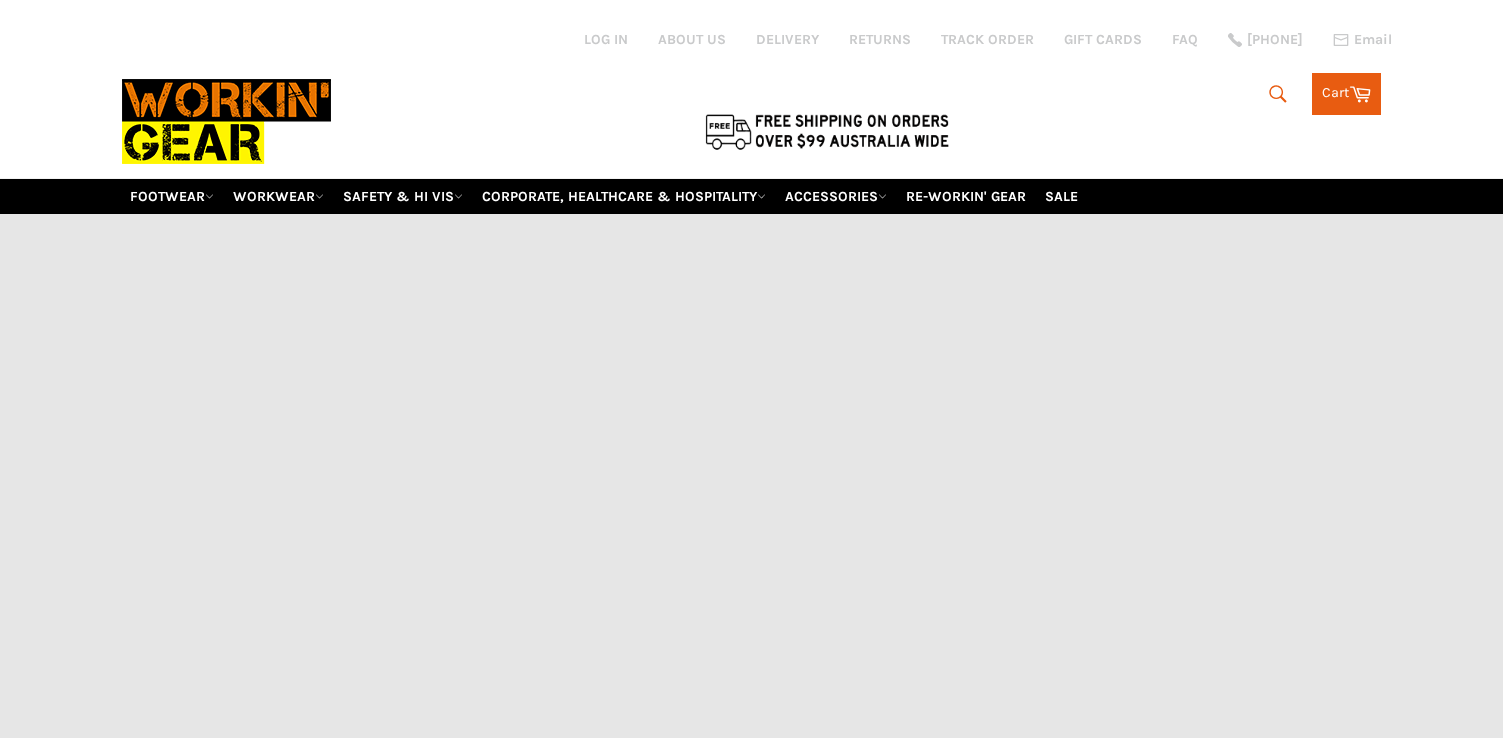 scroll, scrollTop: 0, scrollLeft: 0, axis: both 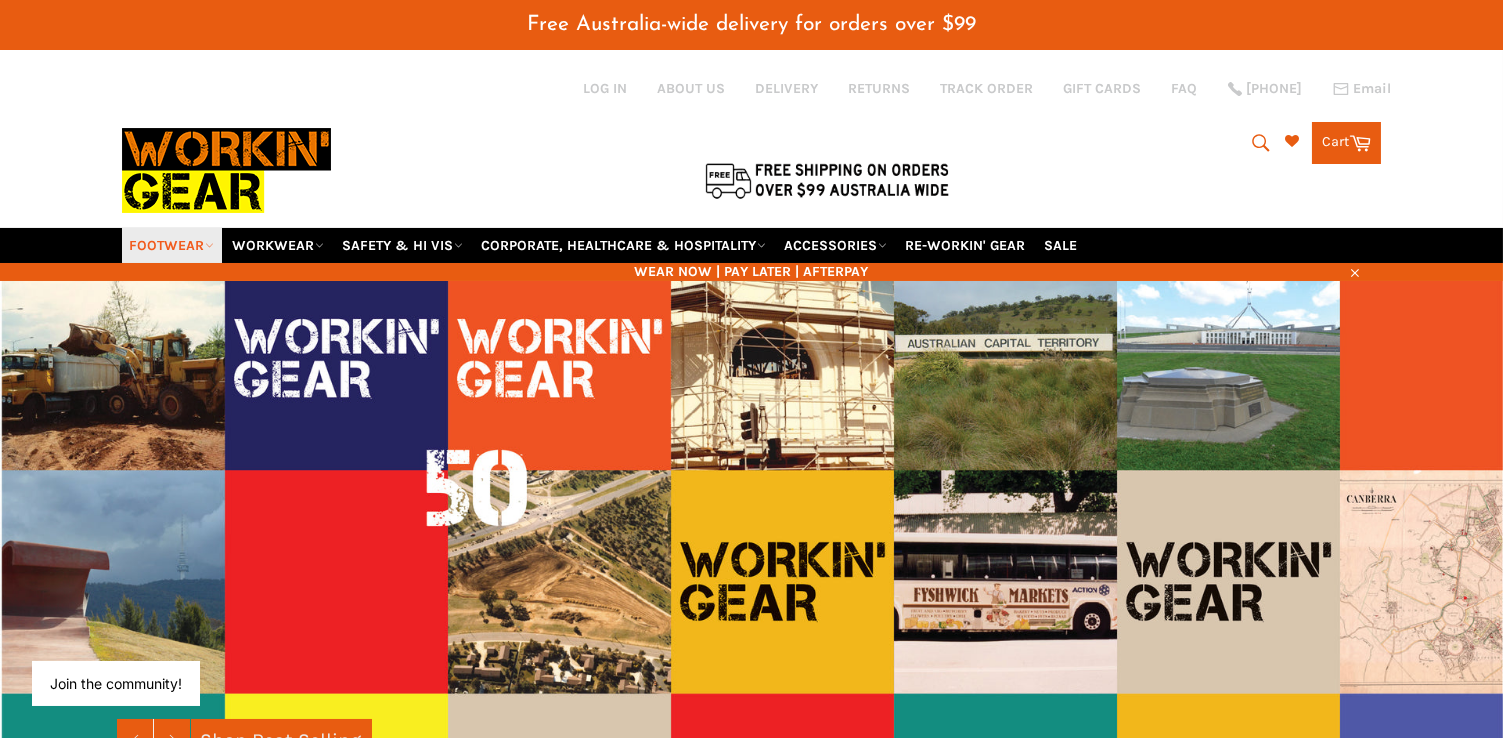 click on "FOOTWEAR" at bounding box center [172, 245] 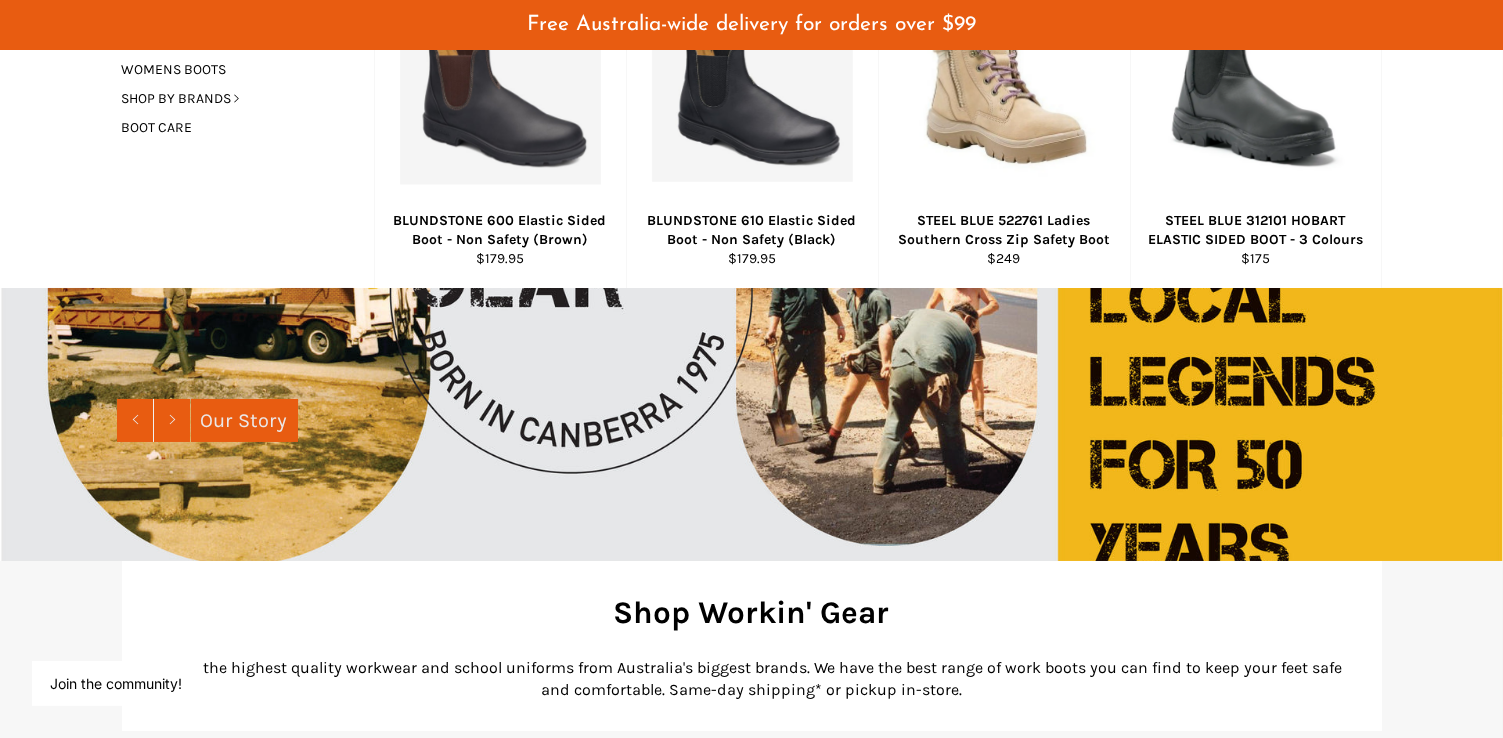 scroll, scrollTop: 200, scrollLeft: 0, axis: vertical 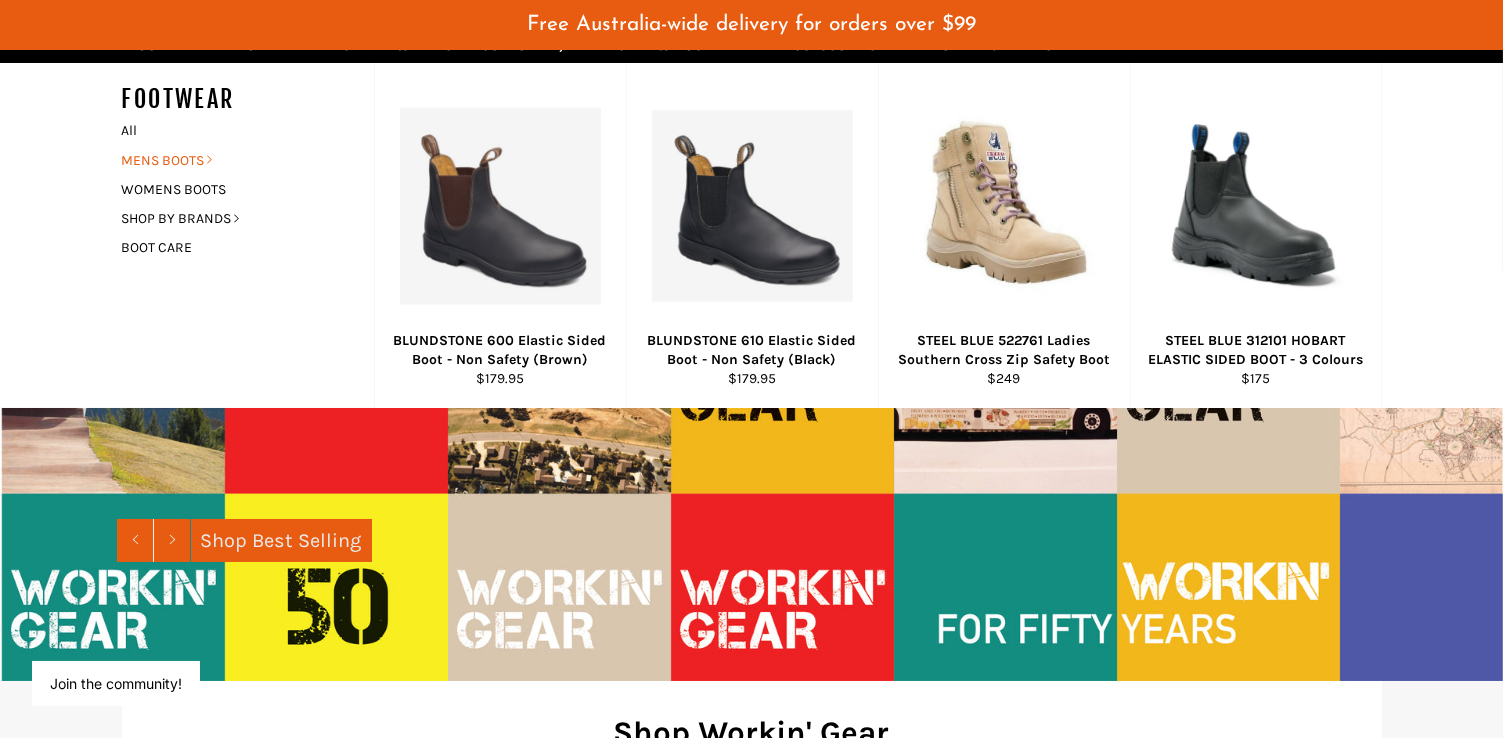click on "MENS BOOTS" at bounding box center [233, 160] 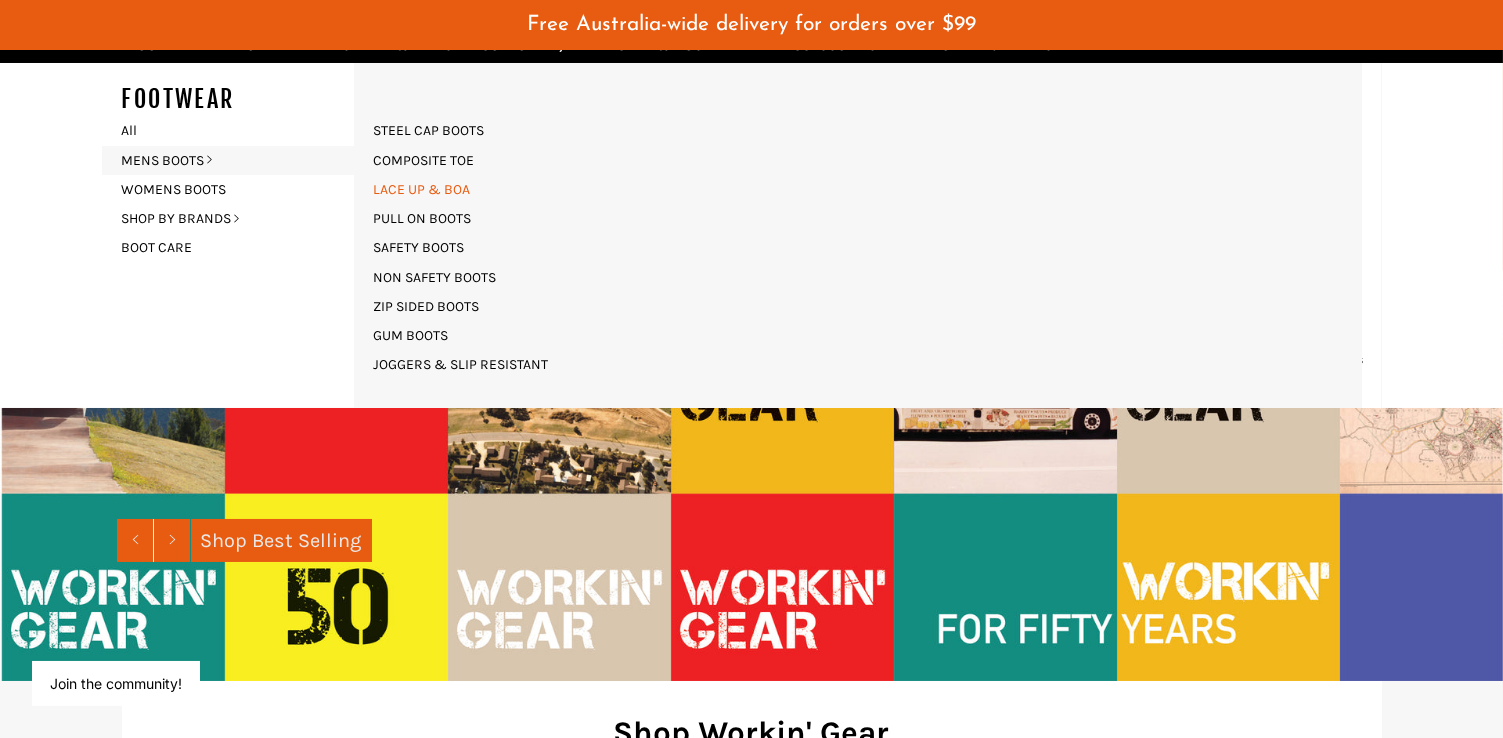 click on "LACE UP & BOA" at bounding box center (422, 189) 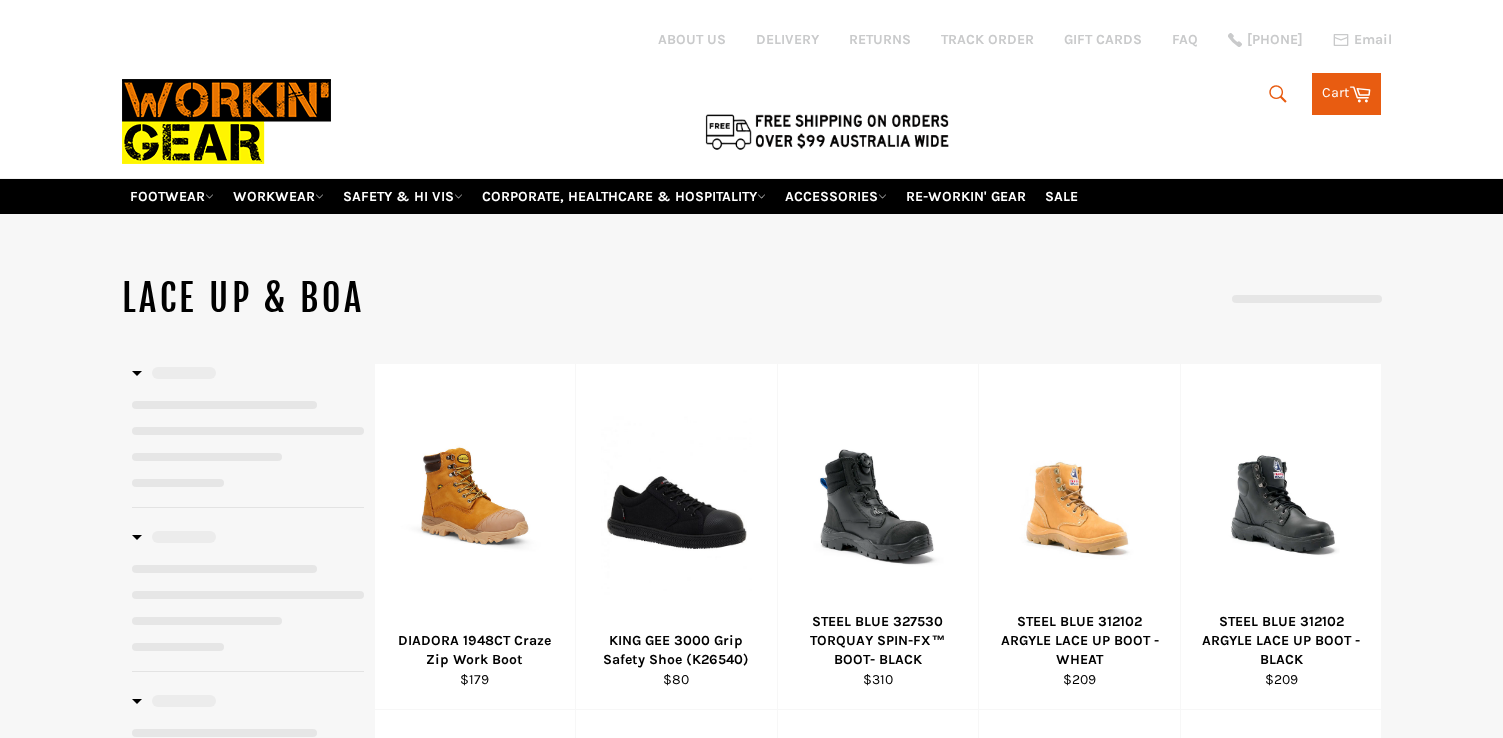 scroll, scrollTop: 0, scrollLeft: 0, axis: both 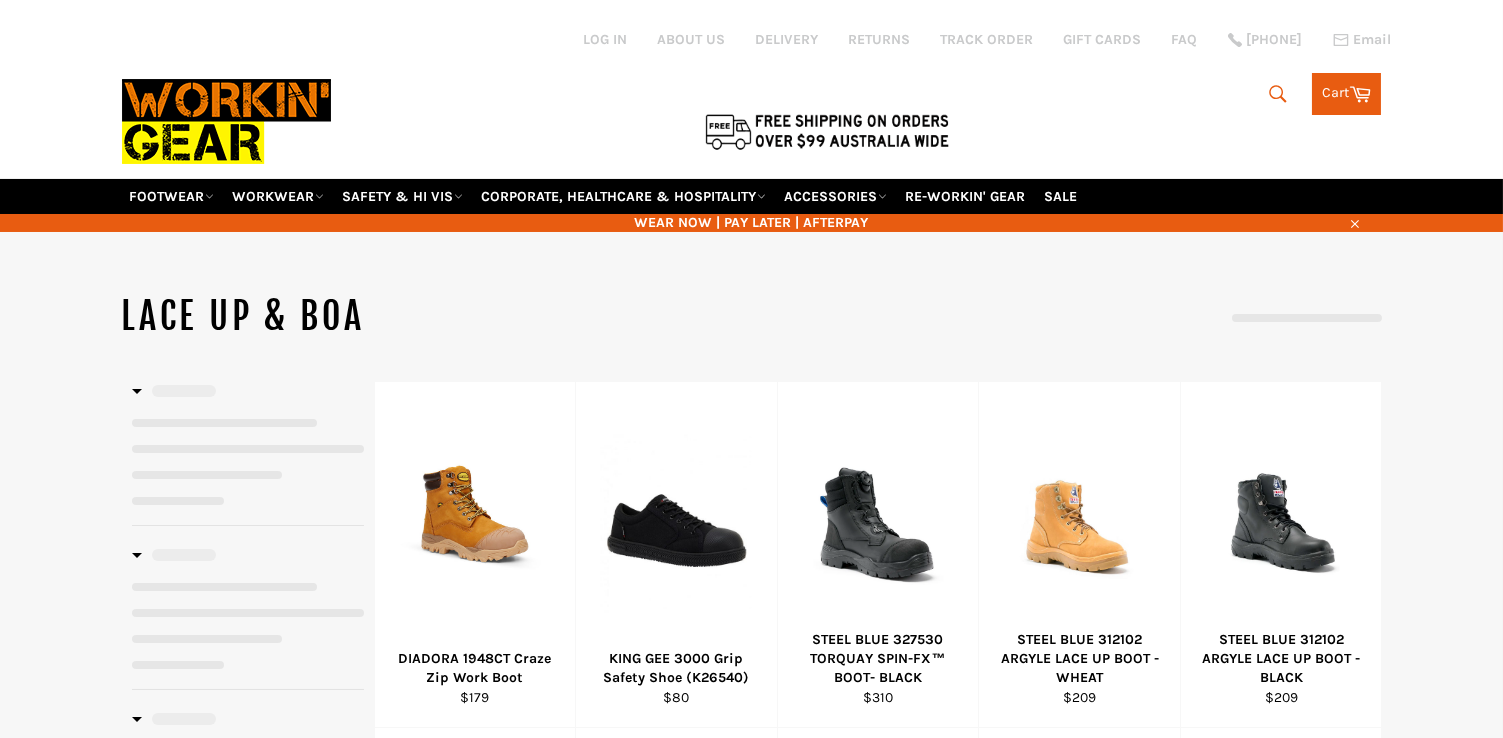 select on "******" 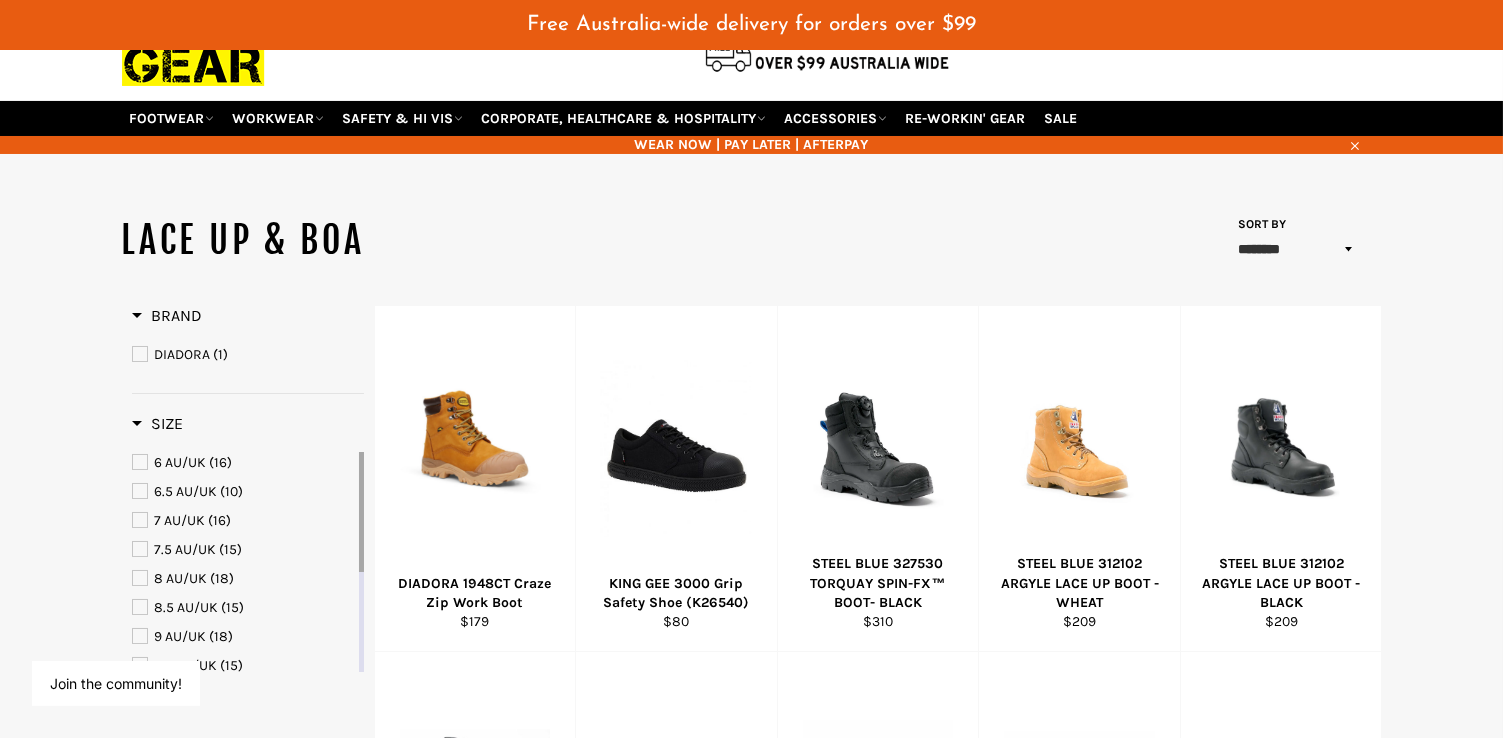 scroll, scrollTop: 100, scrollLeft: 0, axis: vertical 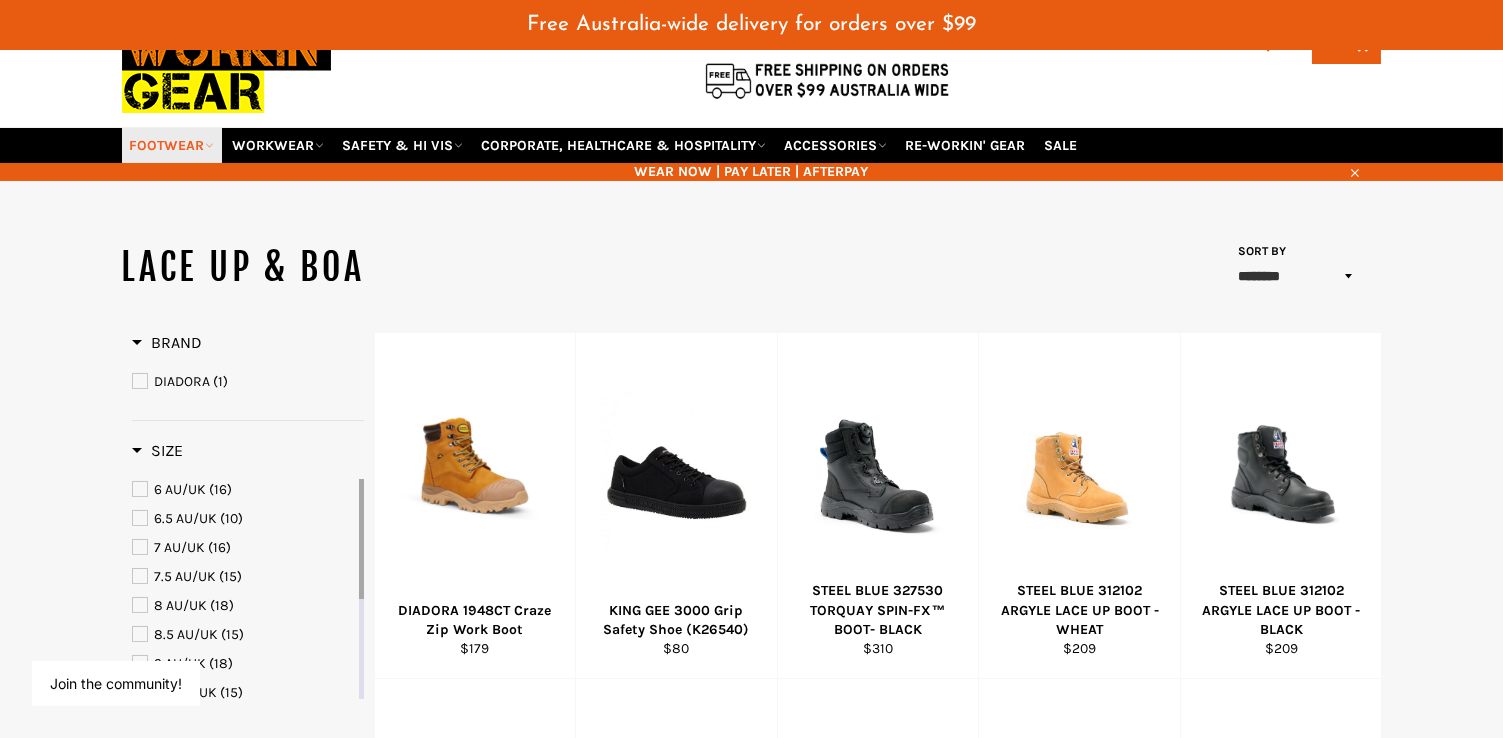 click on "FOOTWEAR" at bounding box center (172, 145) 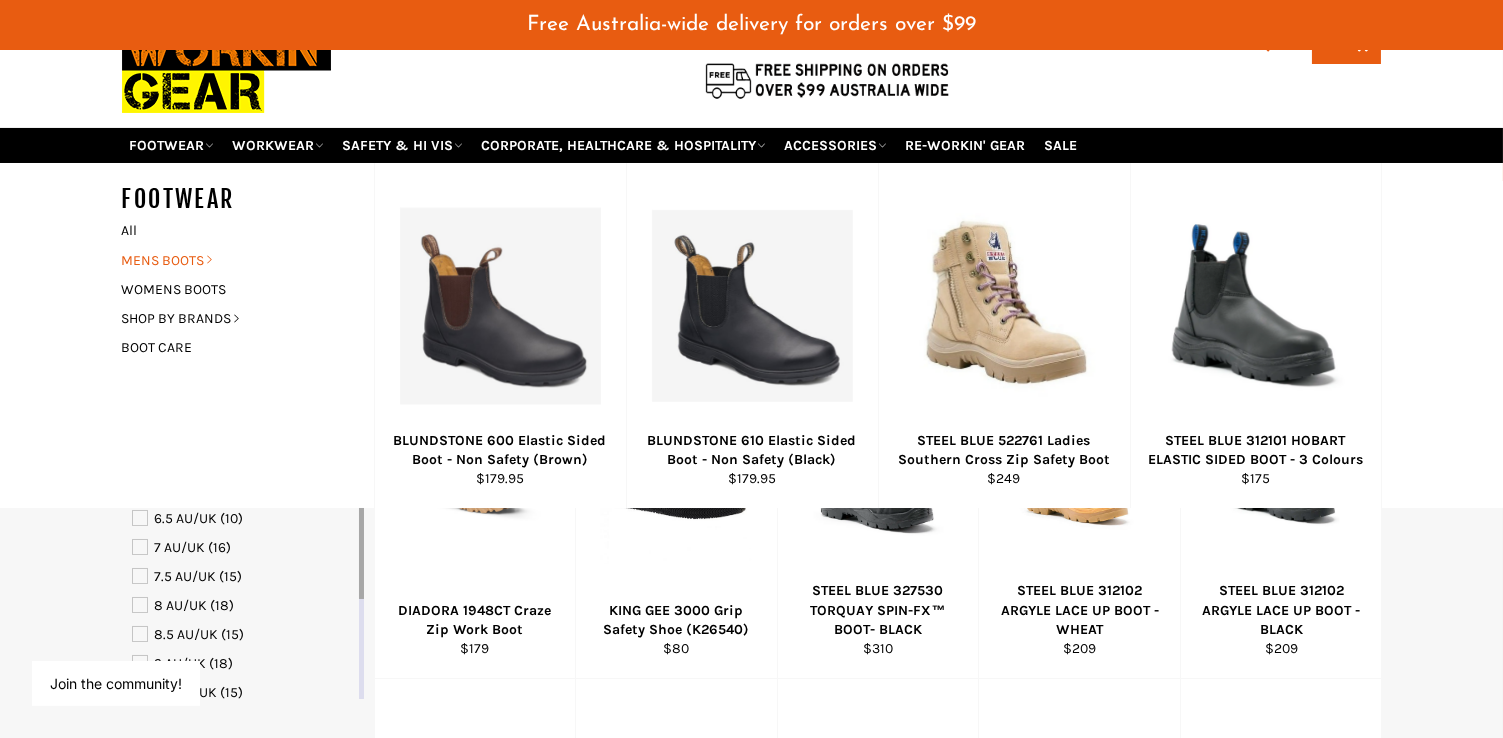 click on "MENS BOOTS" at bounding box center [233, 260] 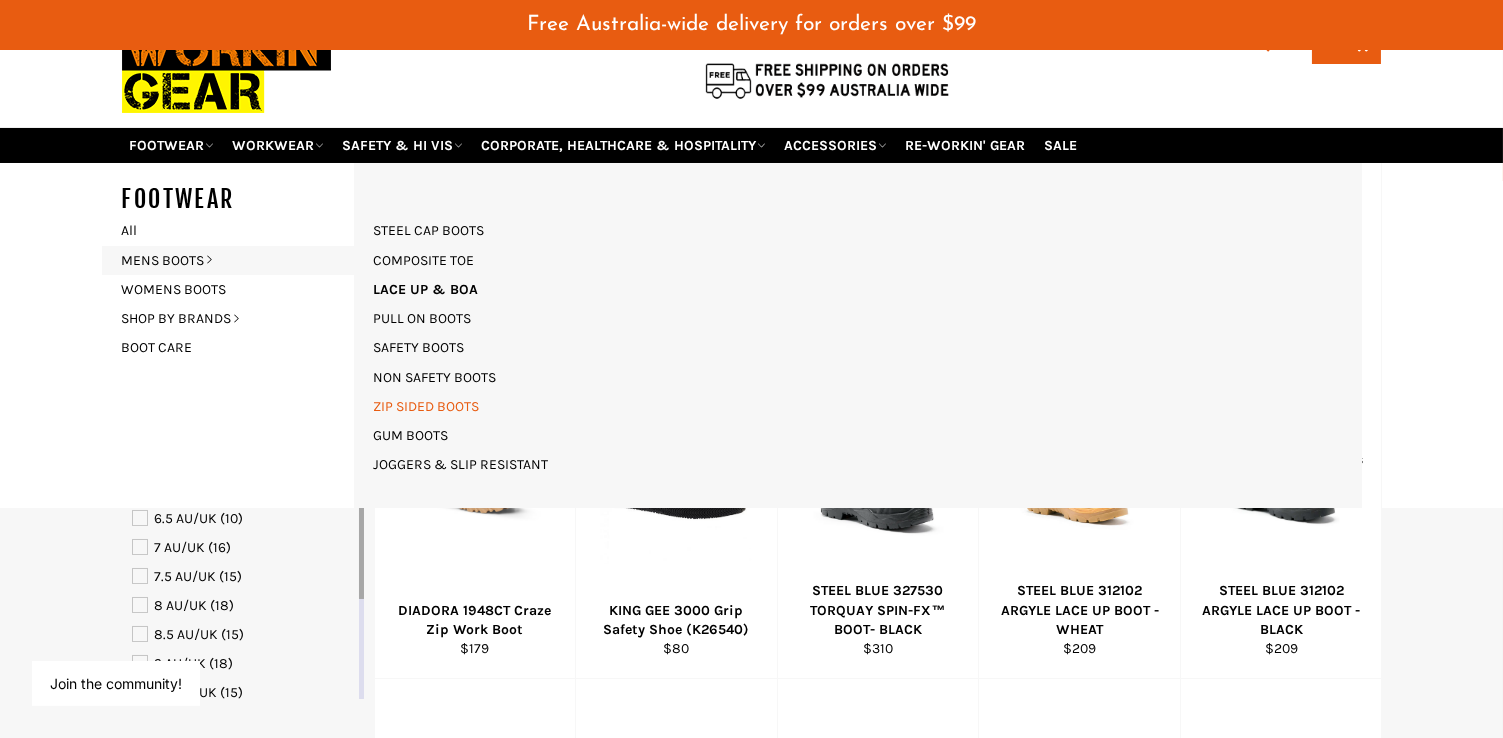 click on "ZIP SIDED BOOTS" at bounding box center [427, 406] 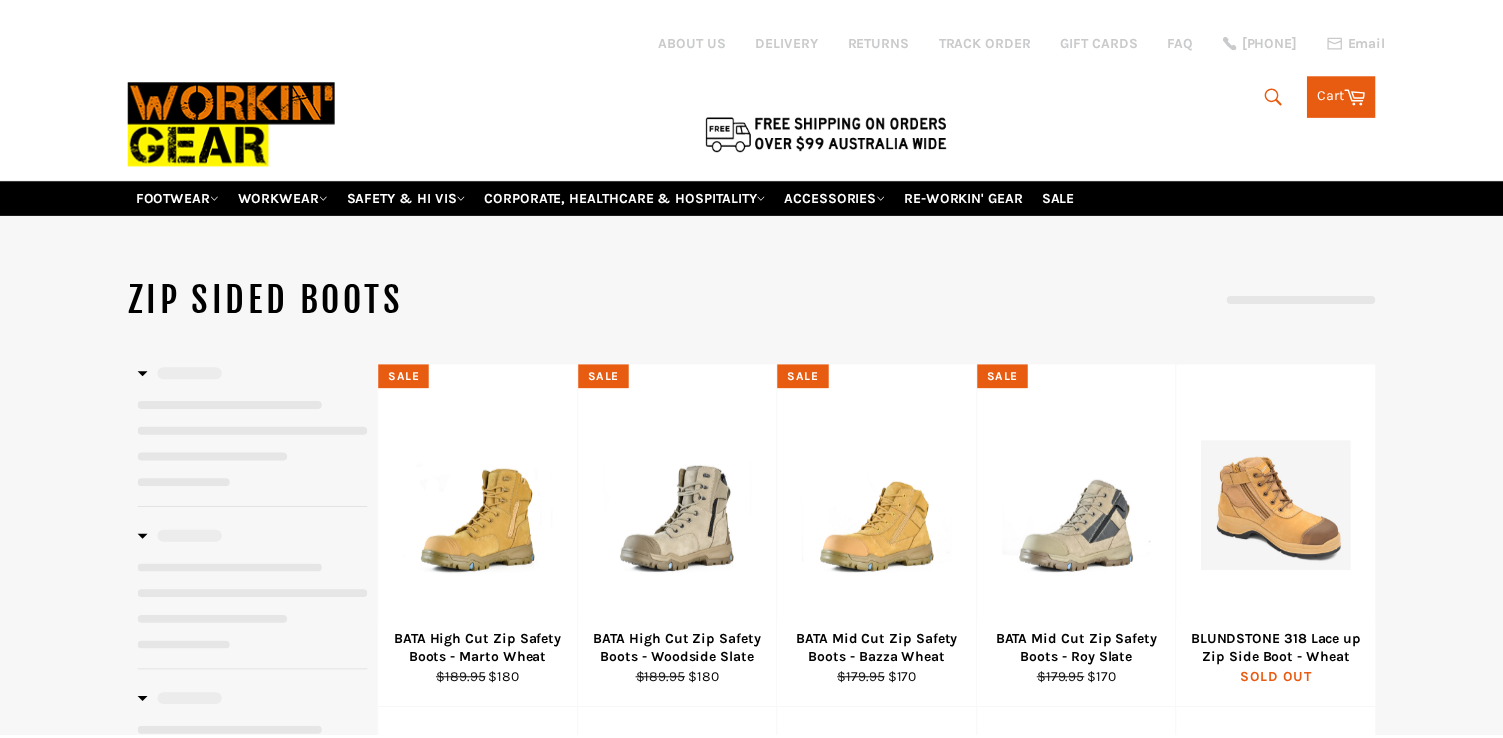 scroll, scrollTop: 0, scrollLeft: 0, axis: both 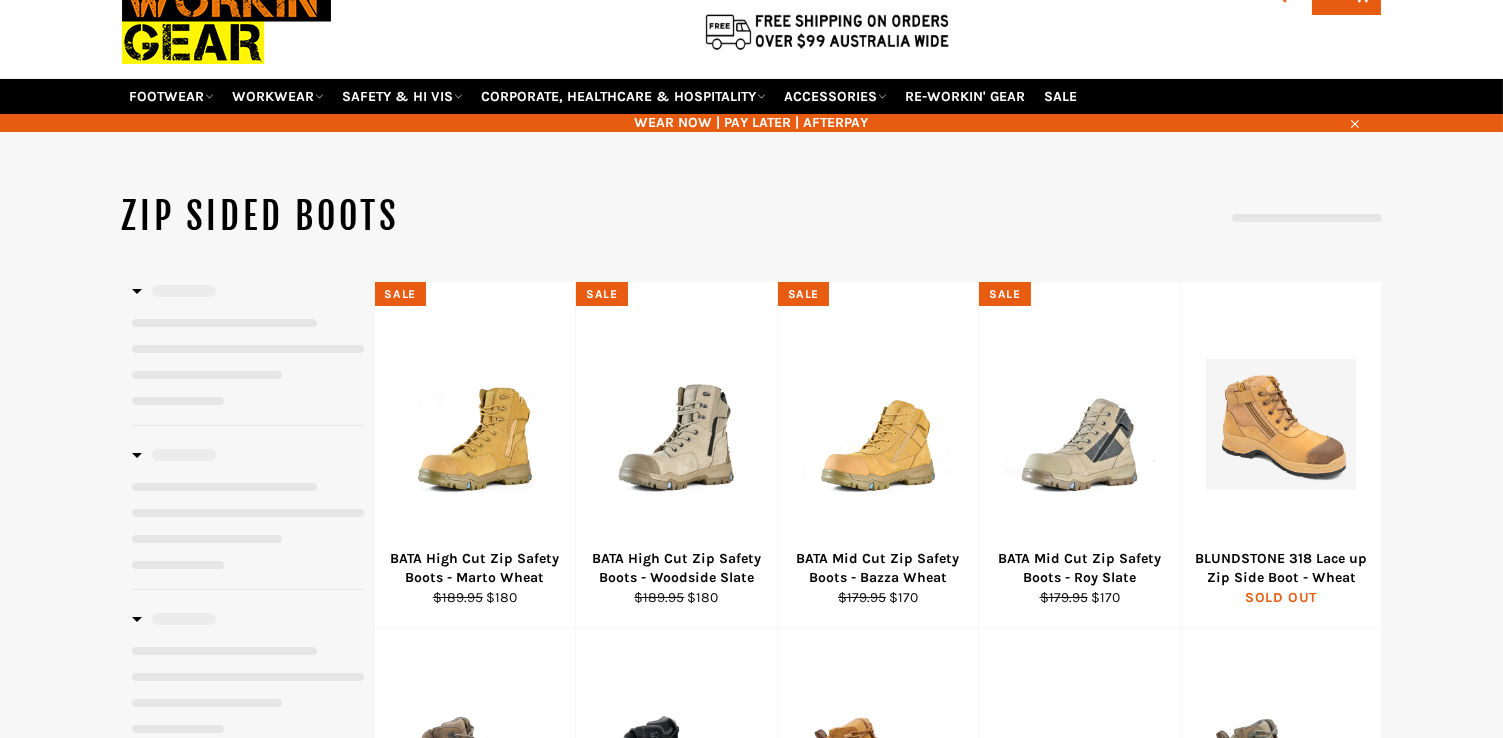 select on "**********" 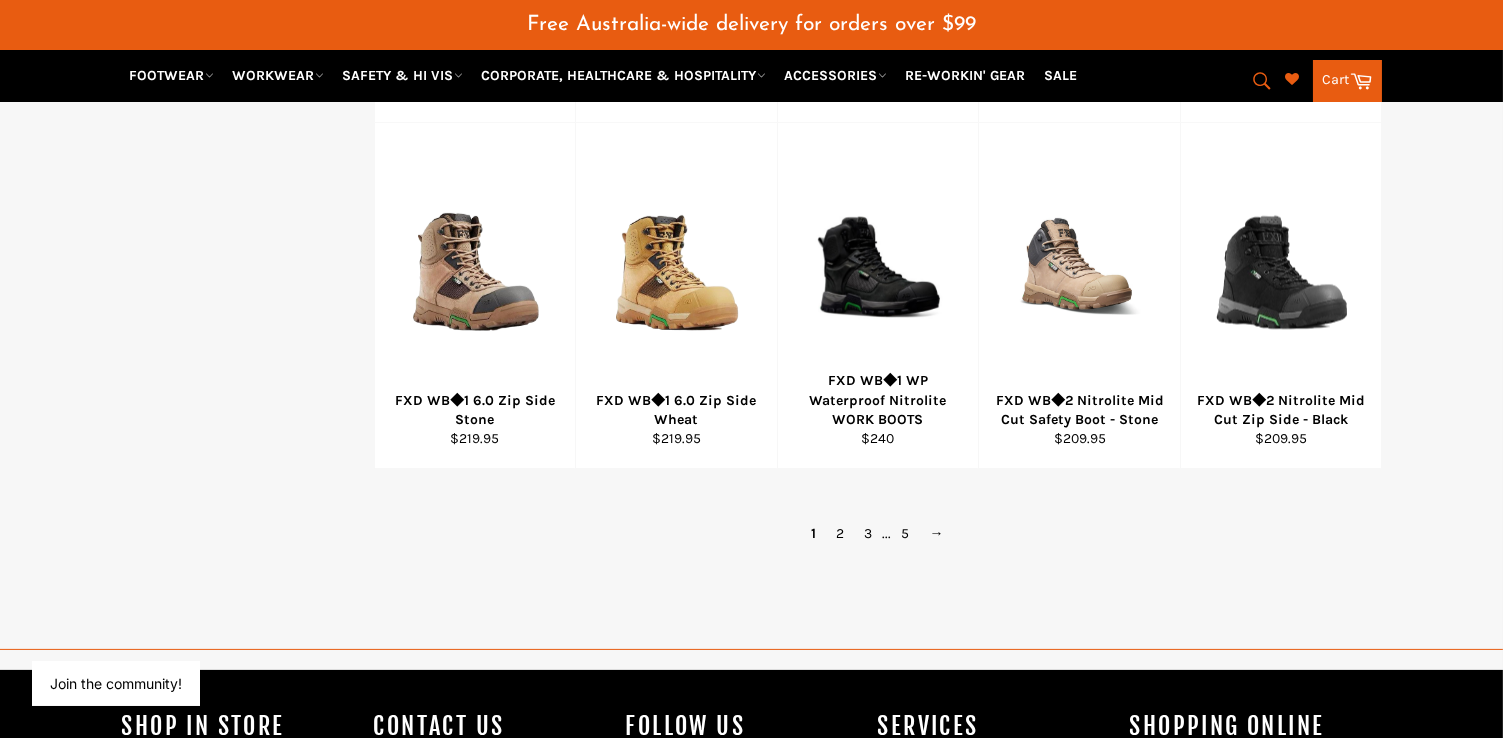 scroll, scrollTop: 1248, scrollLeft: 0, axis: vertical 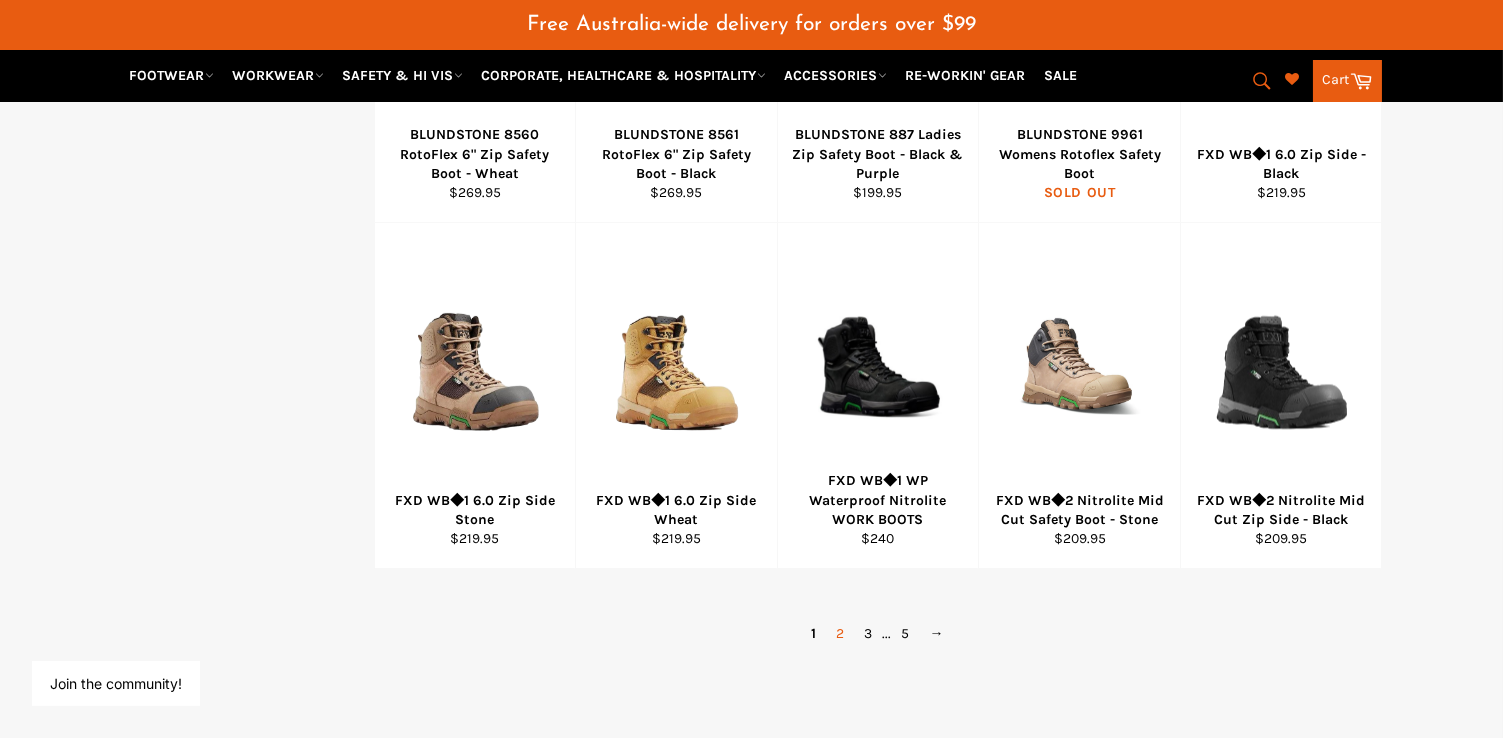 click on "2" at bounding box center (841, 633) 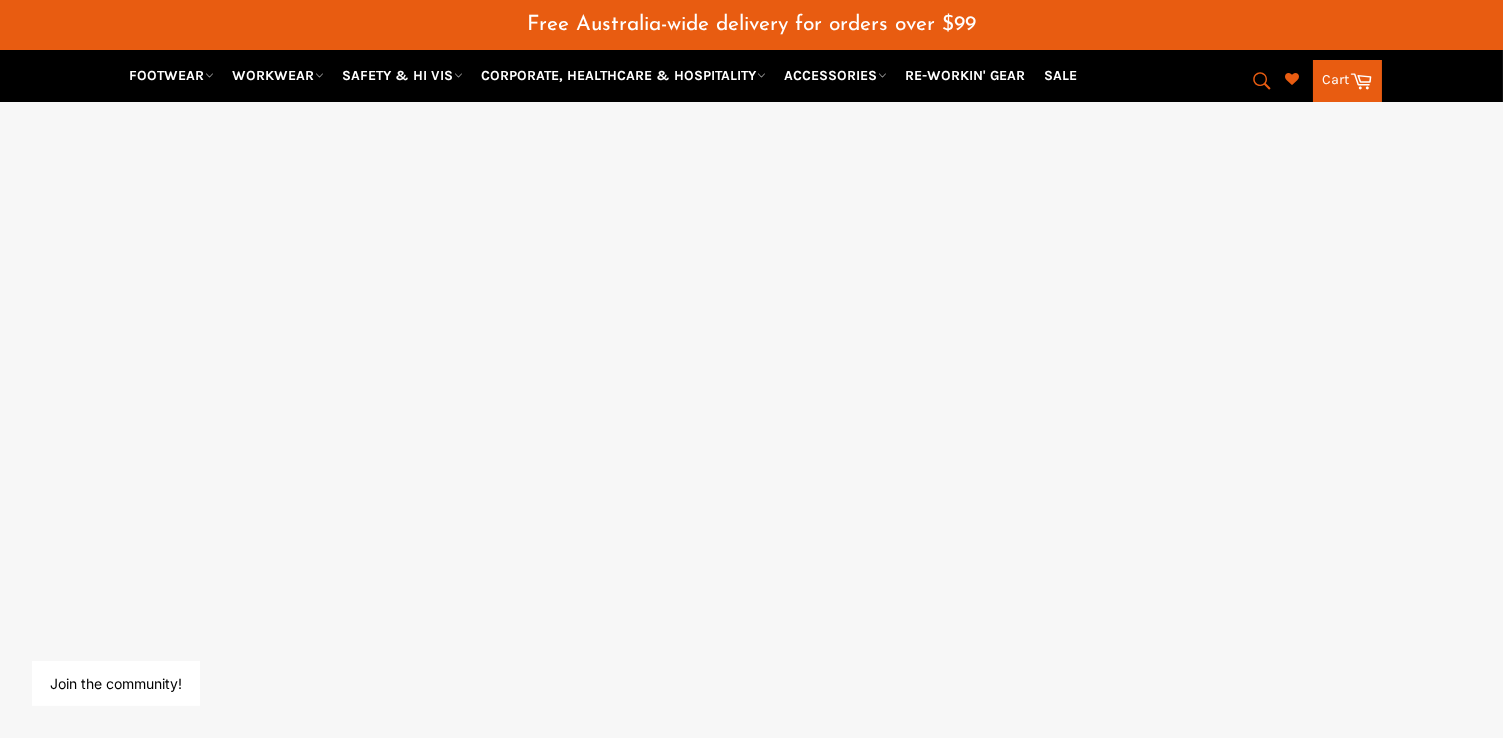select on "**********" 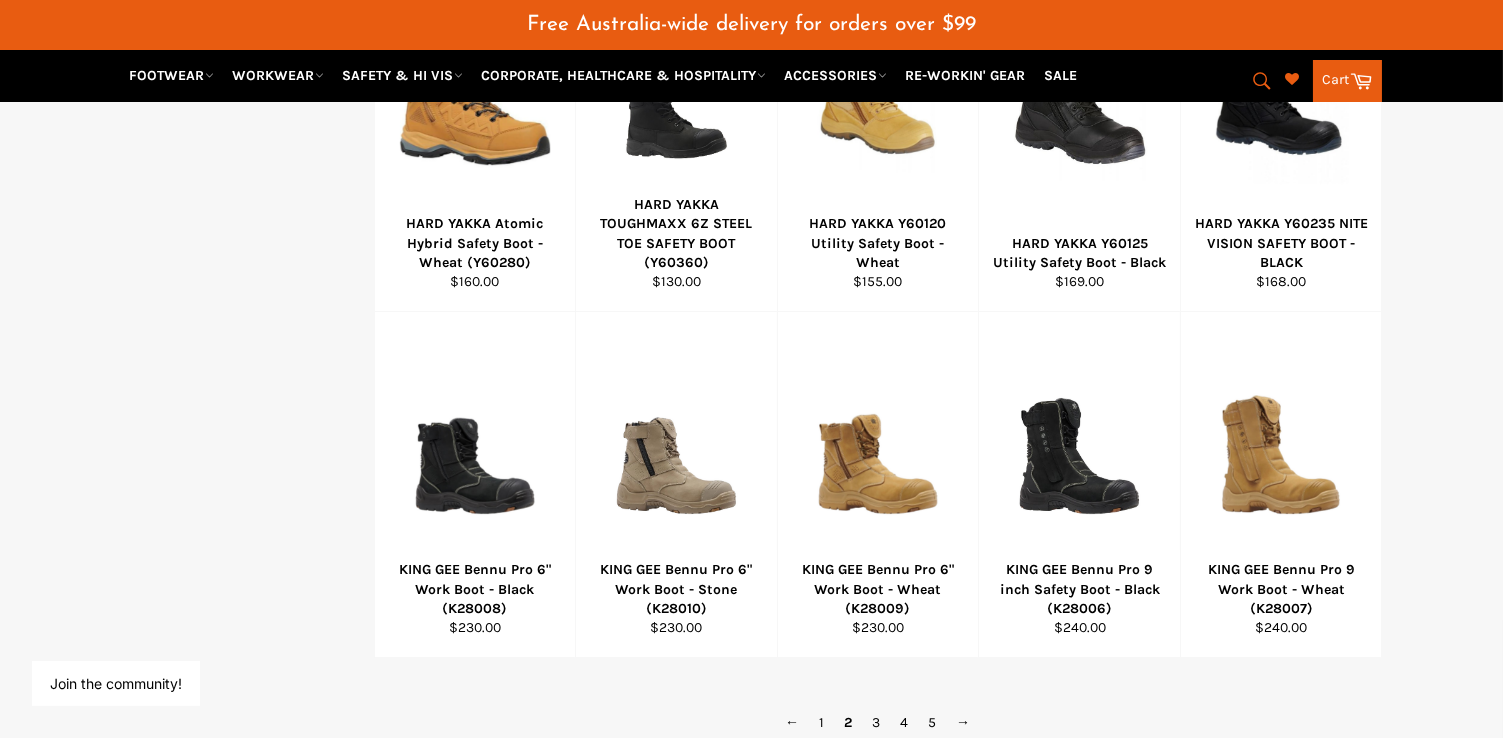 scroll, scrollTop: 1256, scrollLeft: 0, axis: vertical 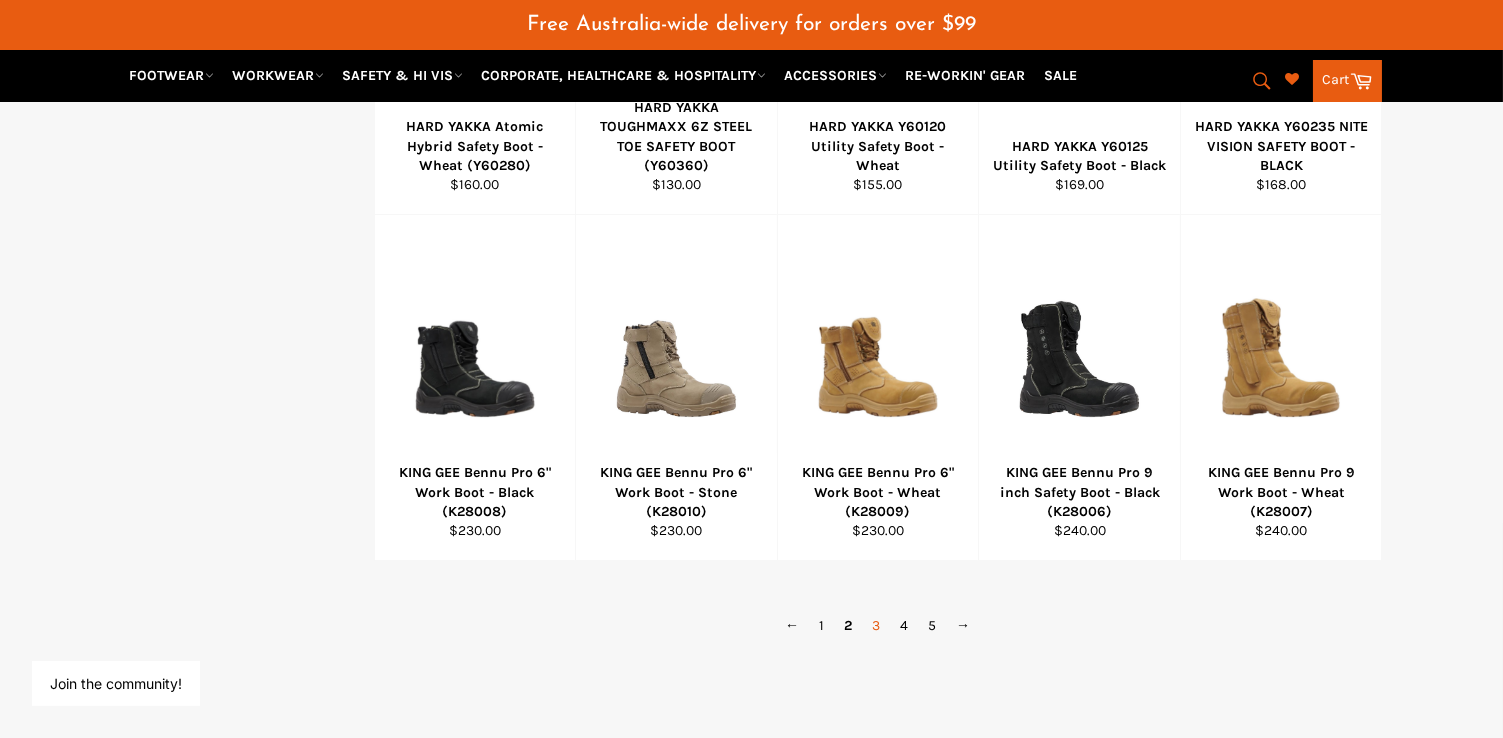 click on "3" at bounding box center (876, 625) 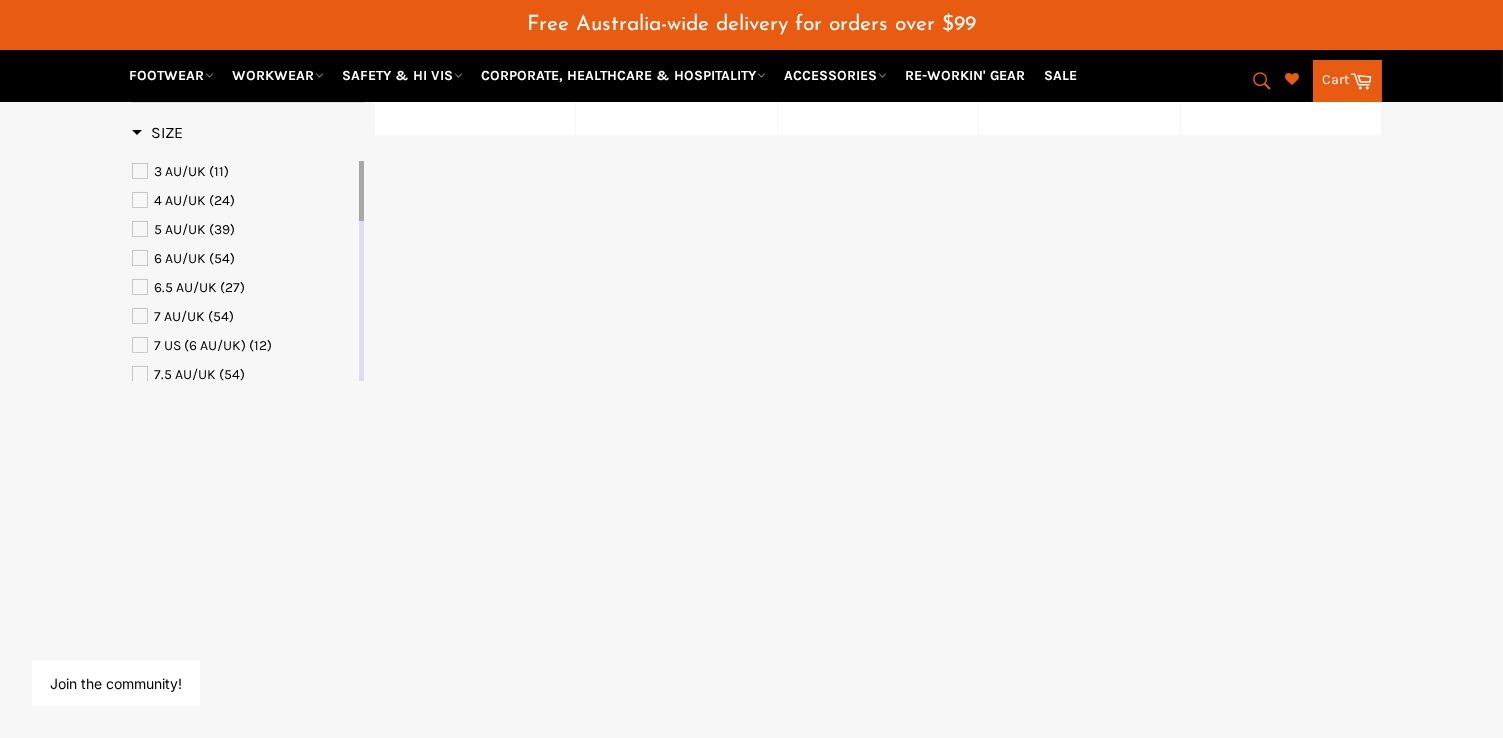 select on "**********" 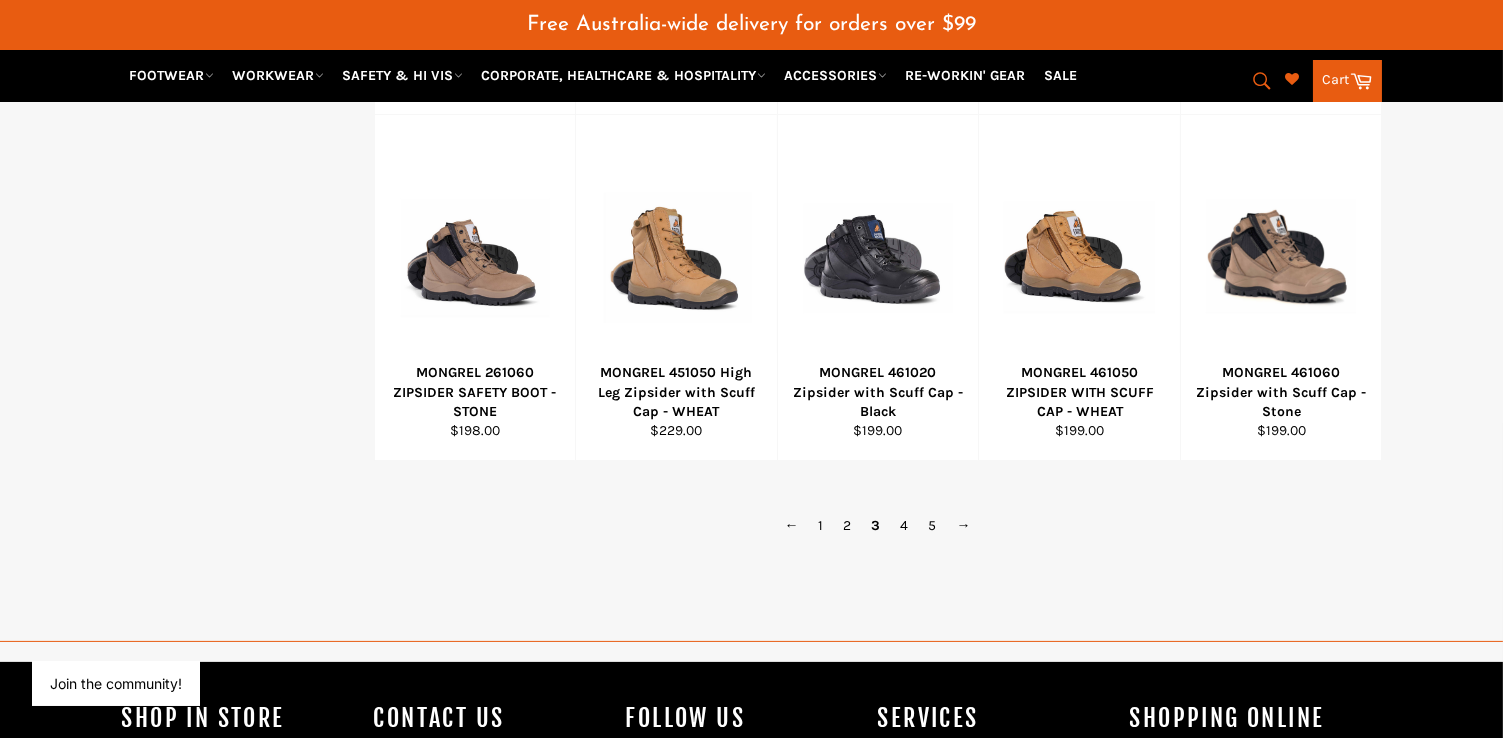 scroll, scrollTop: 1357, scrollLeft: 0, axis: vertical 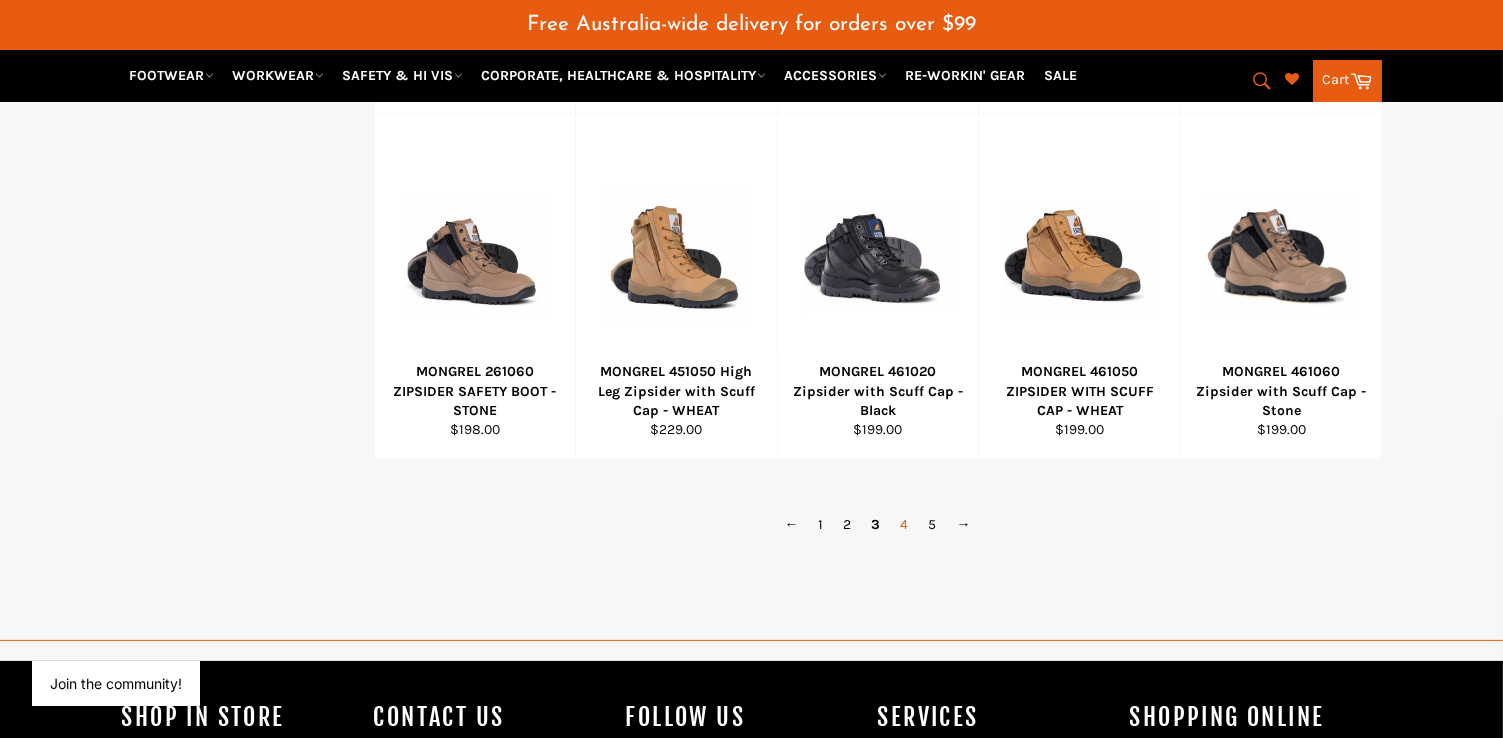 click on "4" at bounding box center [905, 524] 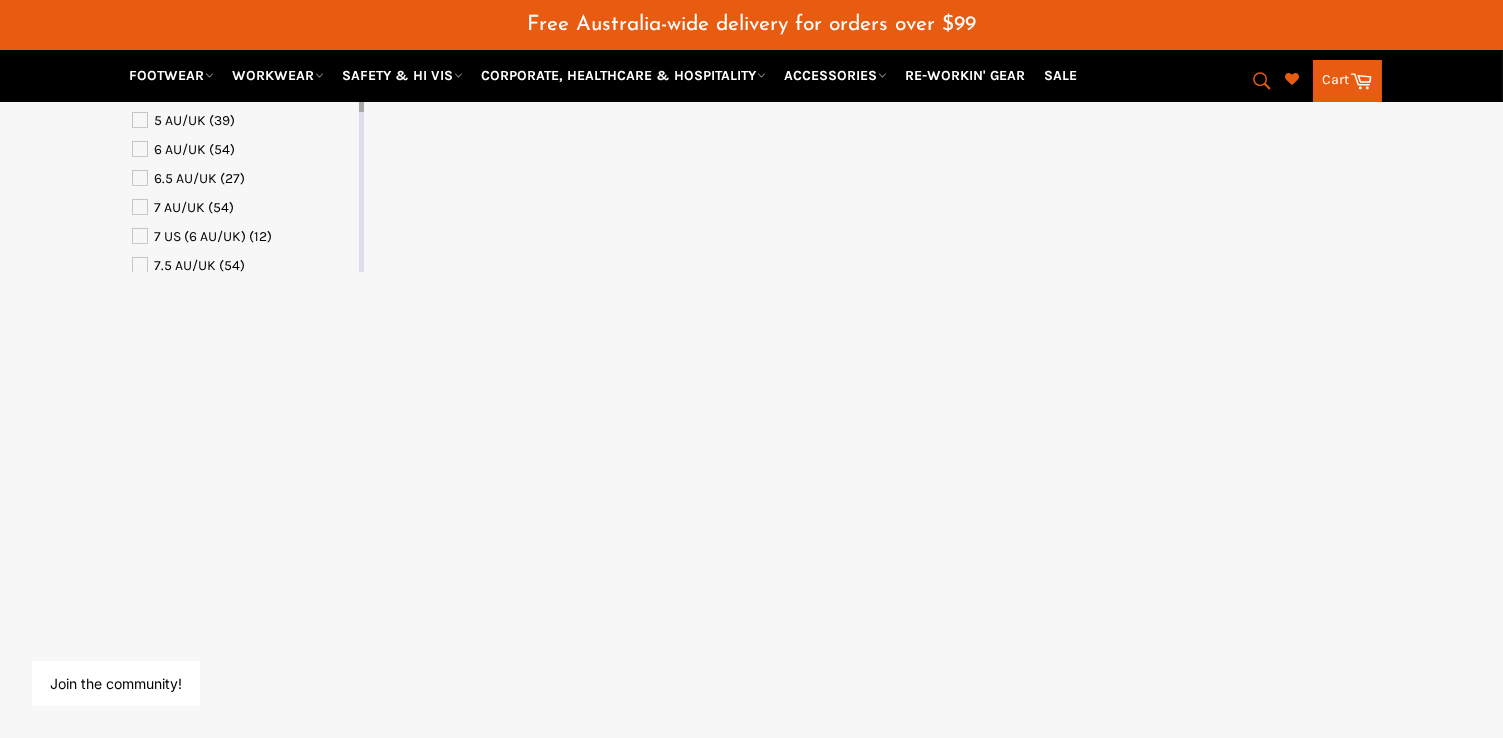 select on "**********" 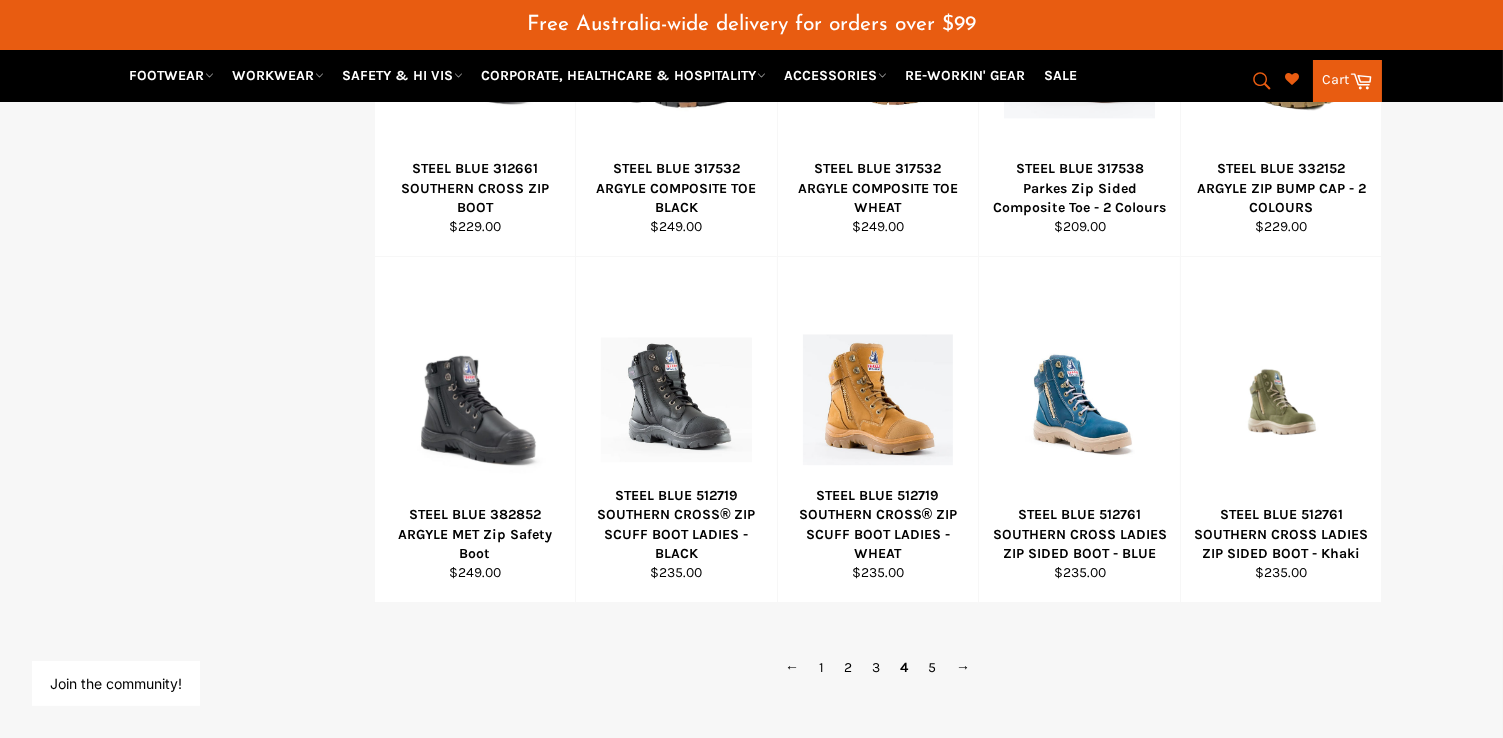 scroll, scrollTop: 1257, scrollLeft: 0, axis: vertical 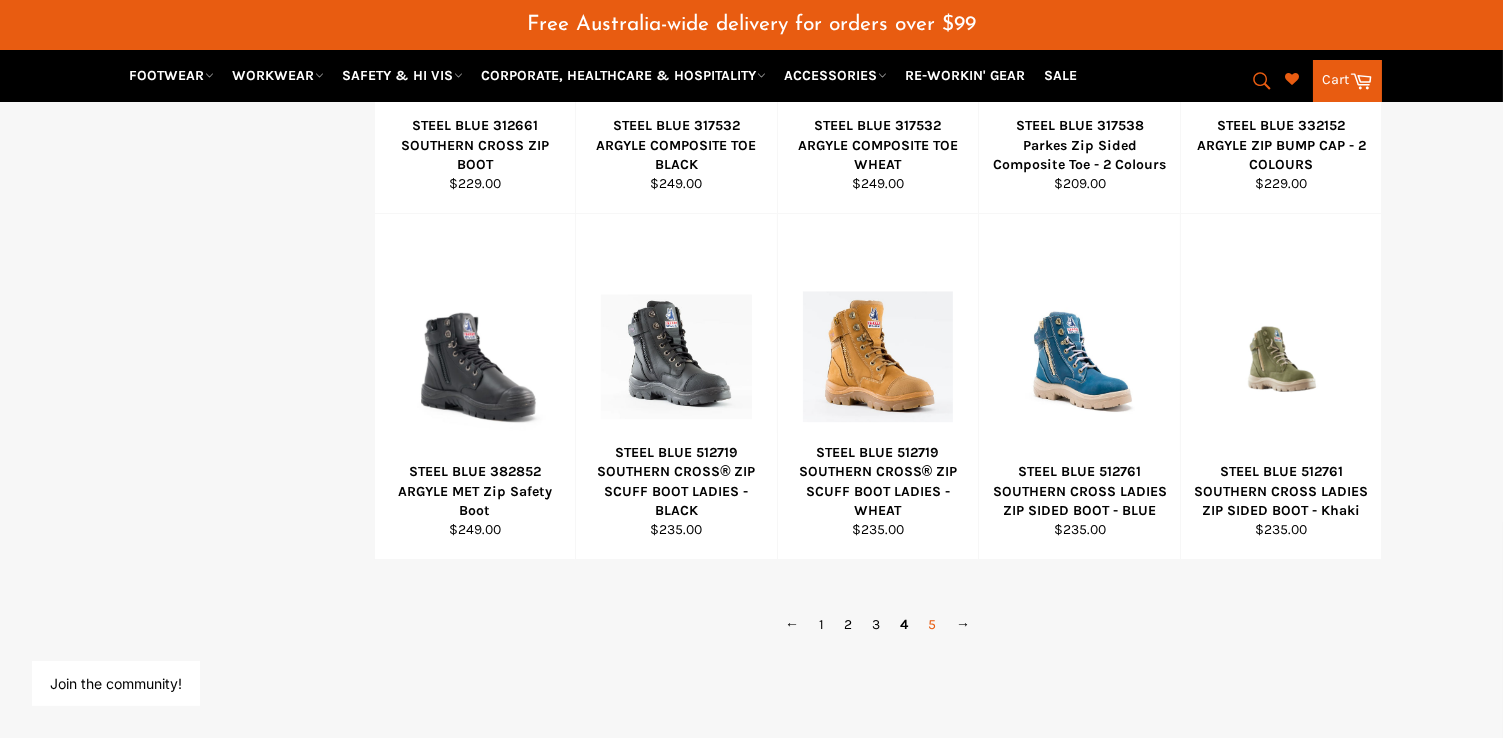 click on "5" at bounding box center (932, 624) 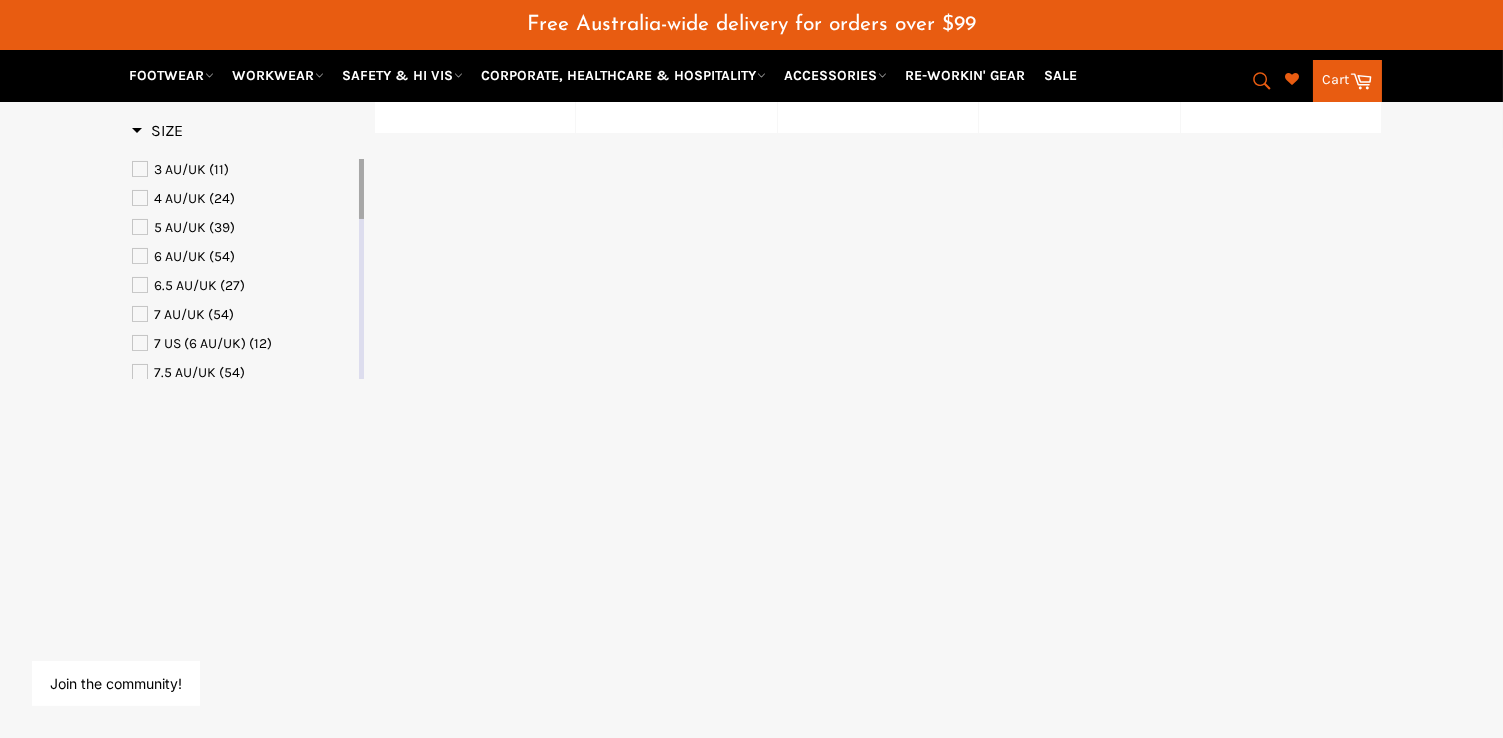 select on "**********" 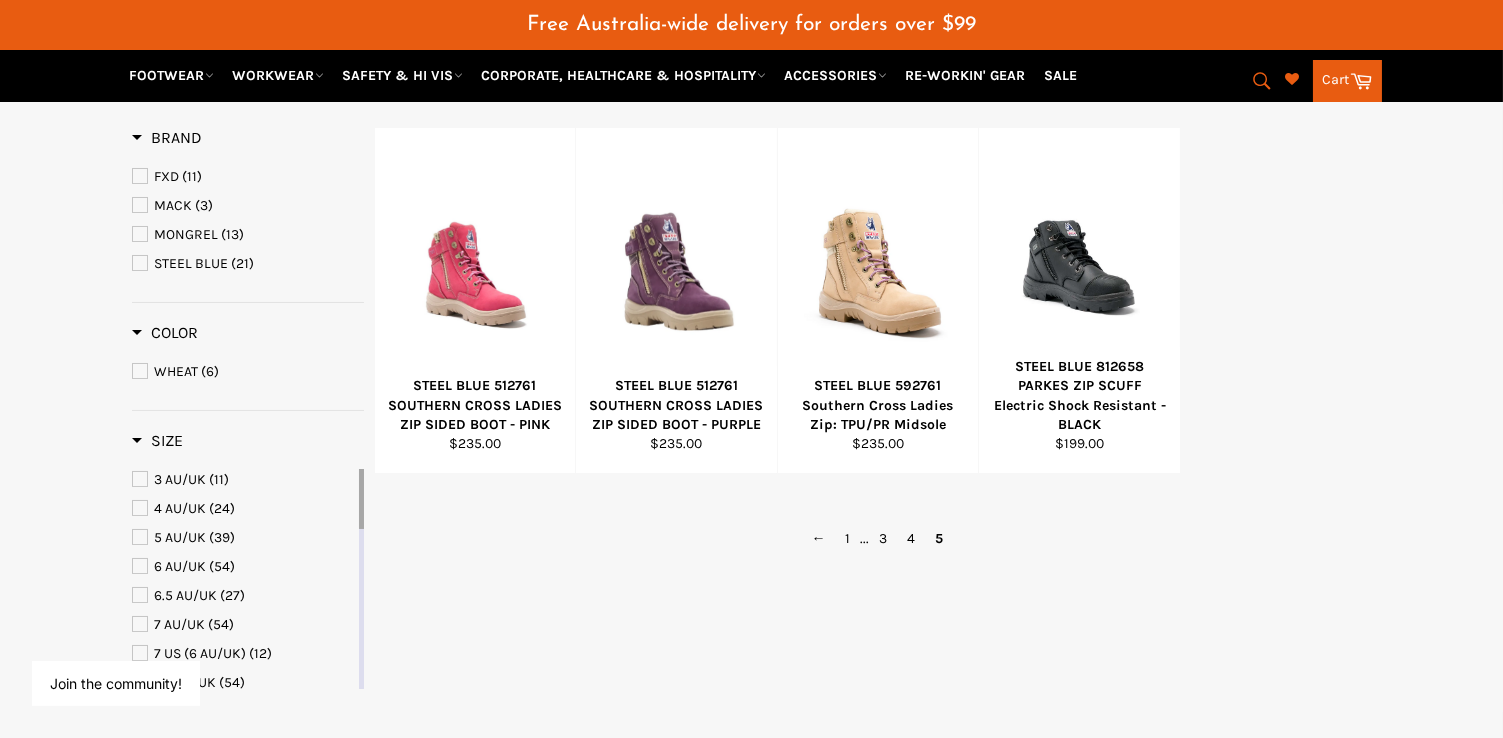 scroll, scrollTop: 257, scrollLeft: 0, axis: vertical 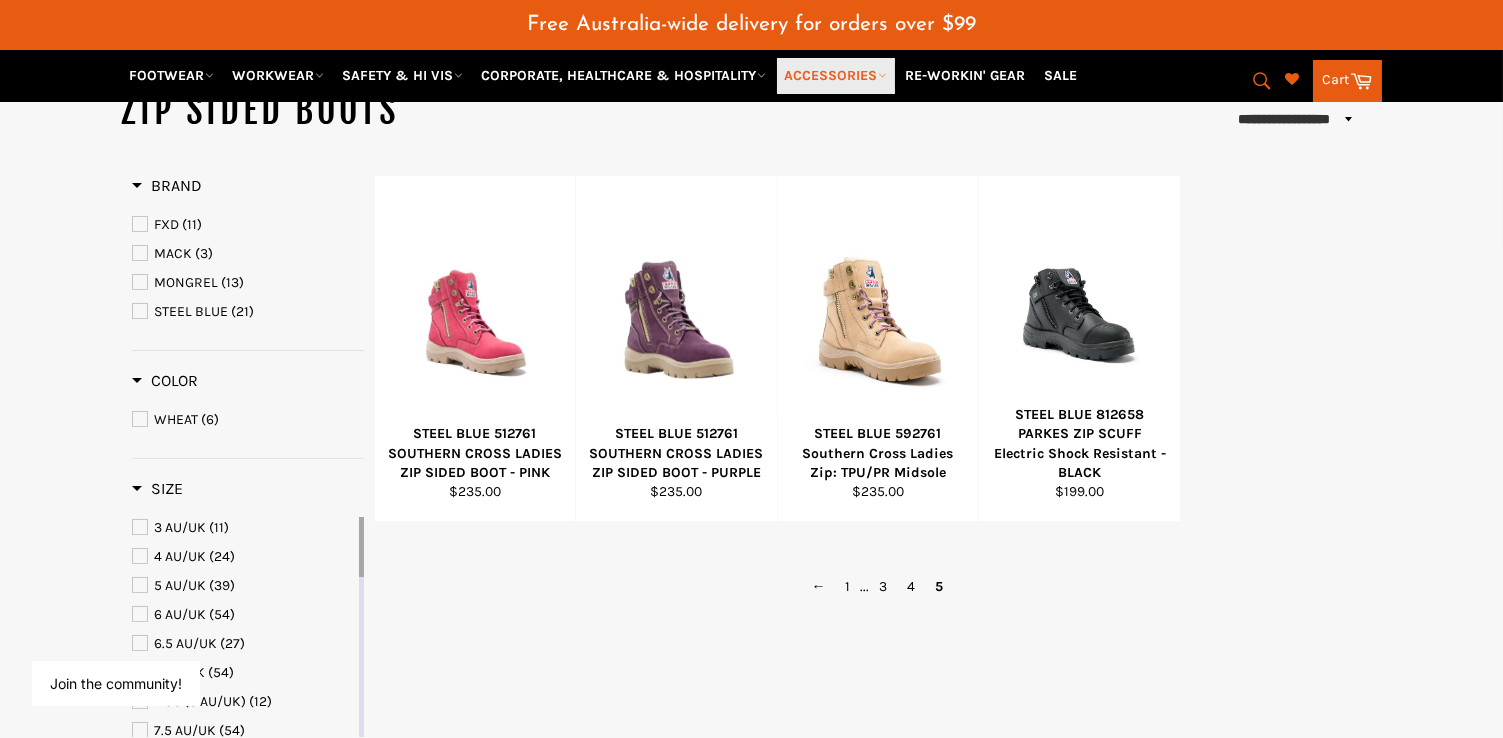 click on "ACCESSORIES" at bounding box center (836, 75) 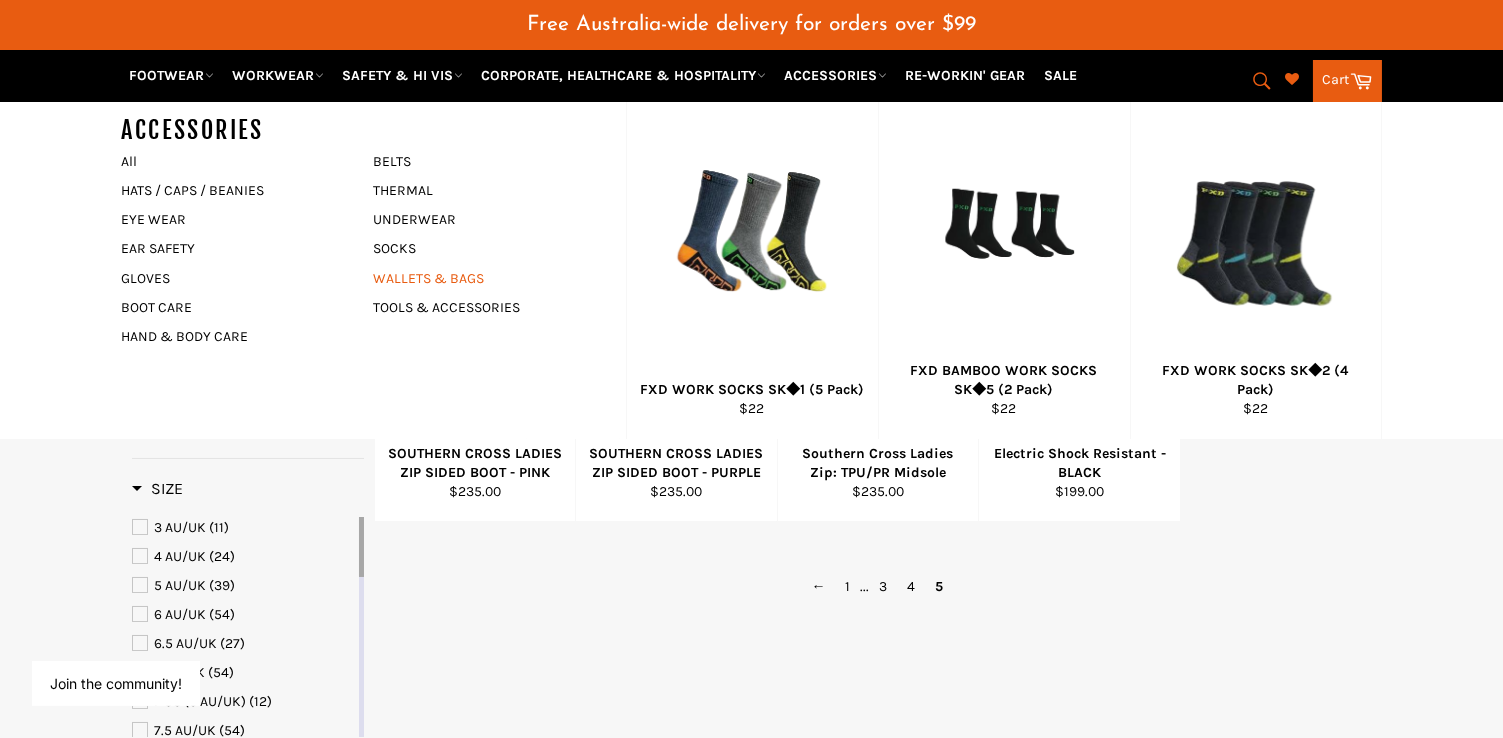 click on "WALLETS & BAGS" at bounding box center [485, 278] 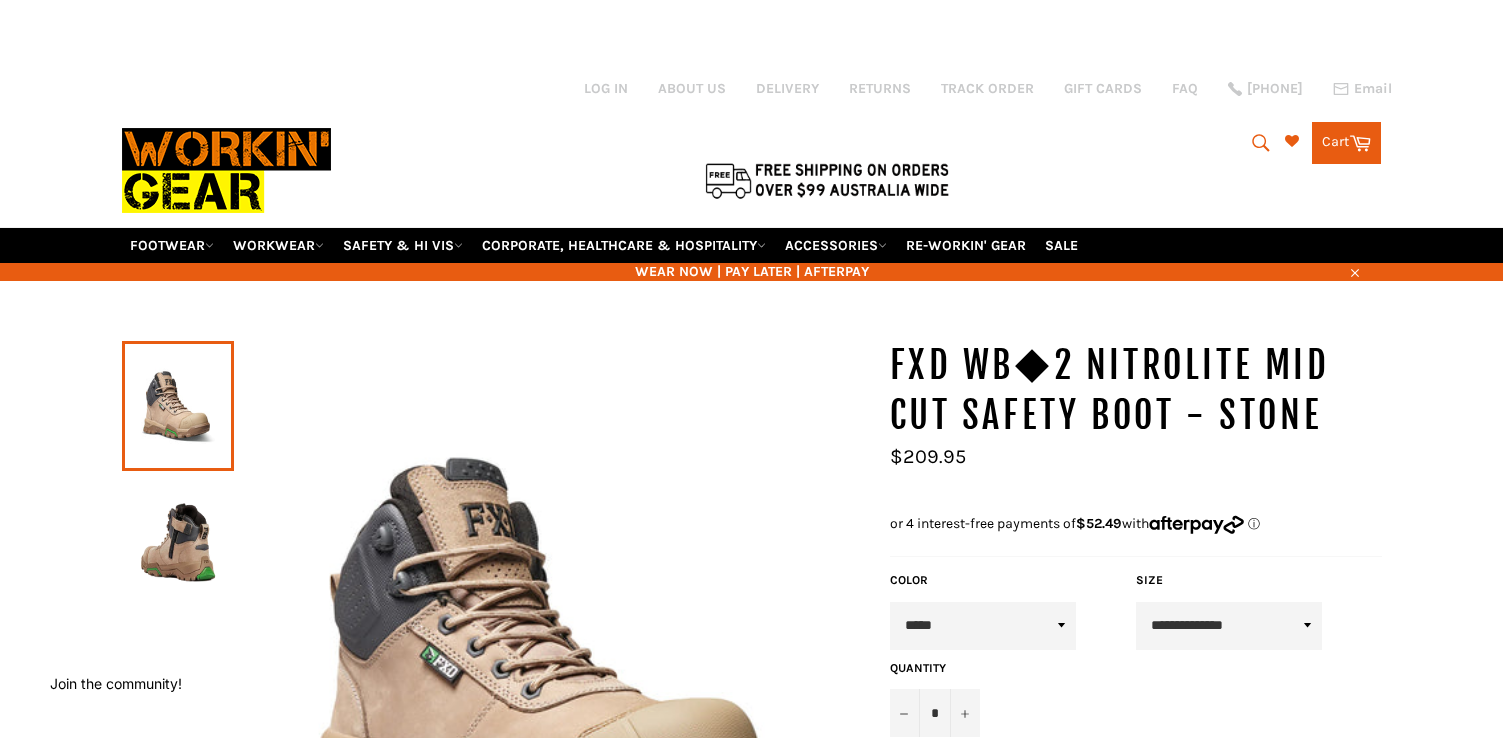 scroll, scrollTop: 0, scrollLeft: 0, axis: both 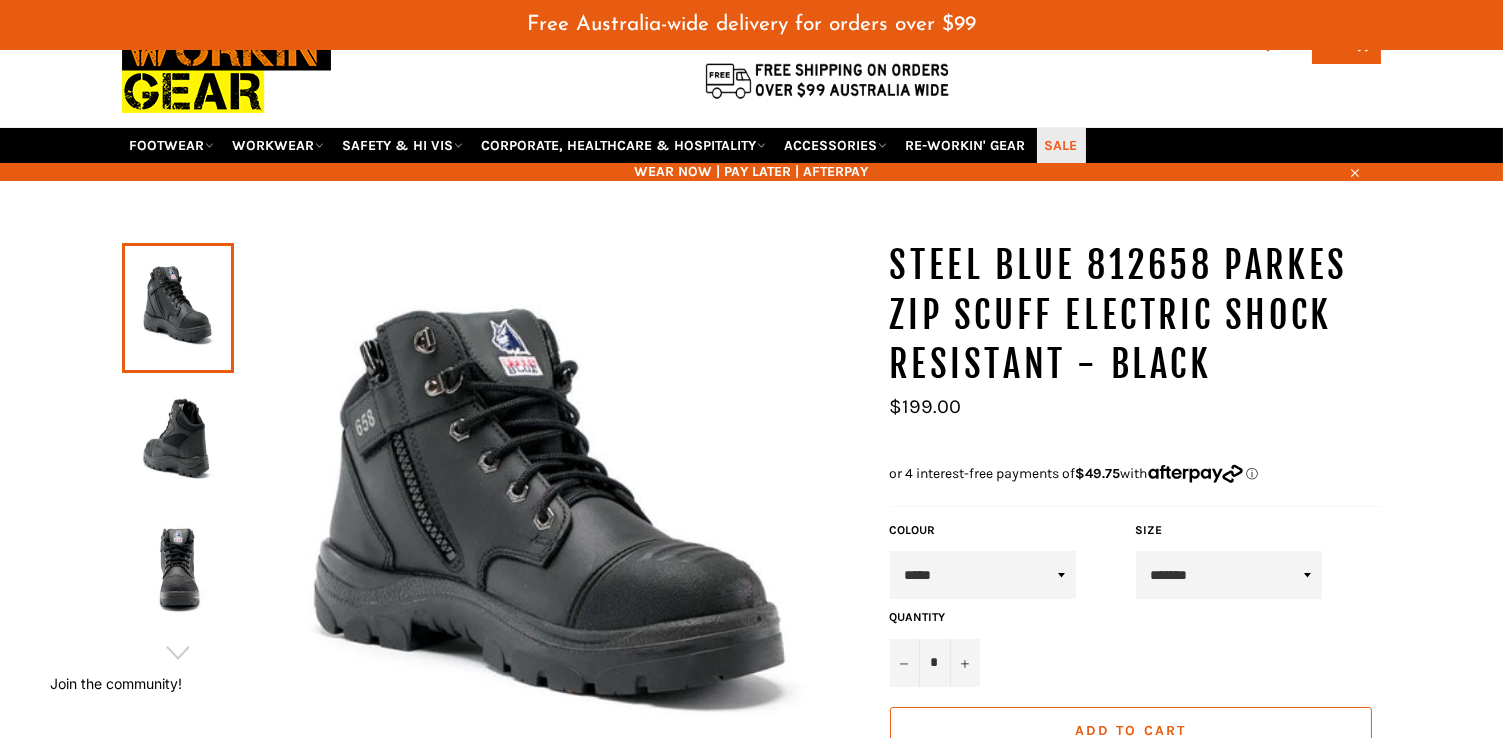 click on "SALE" at bounding box center [1061, 145] 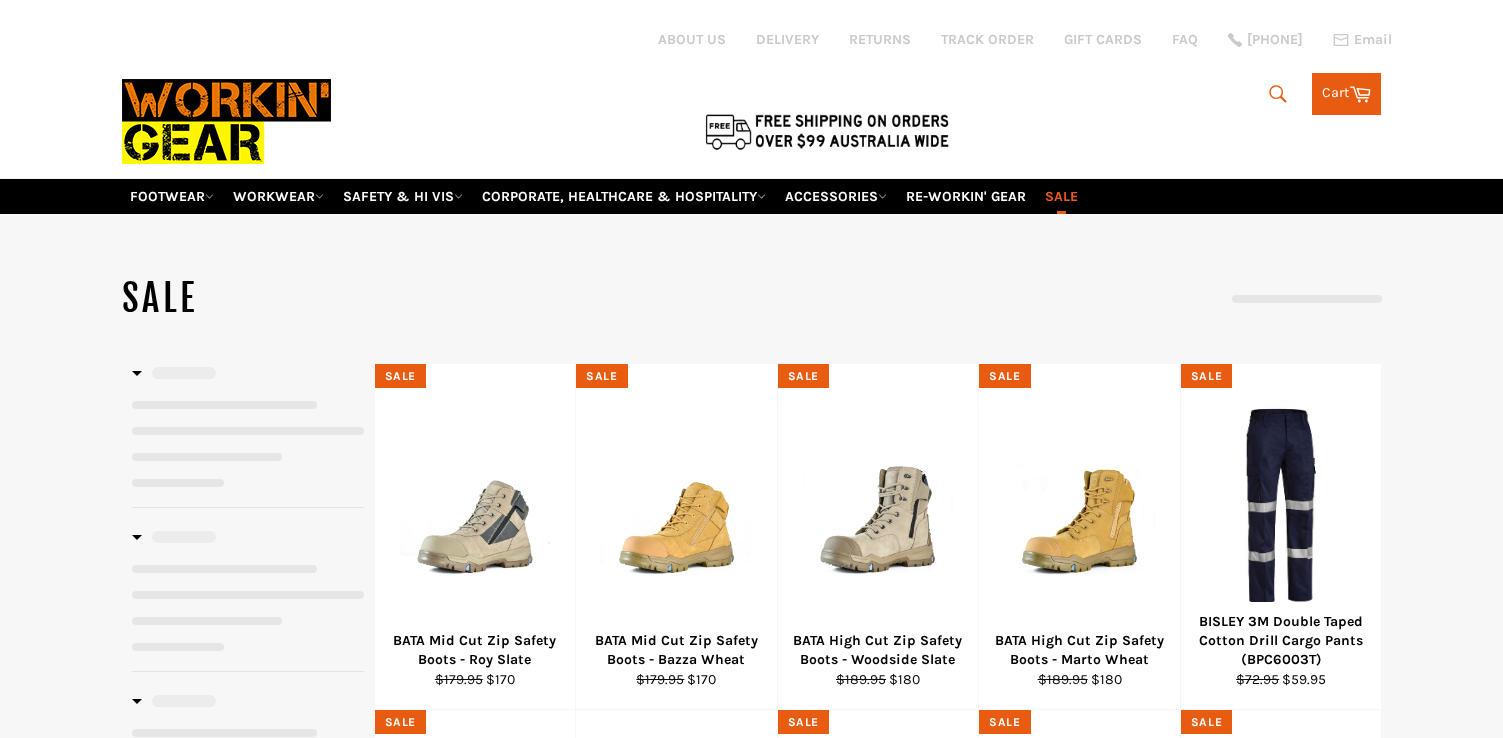 scroll, scrollTop: 0, scrollLeft: 0, axis: both 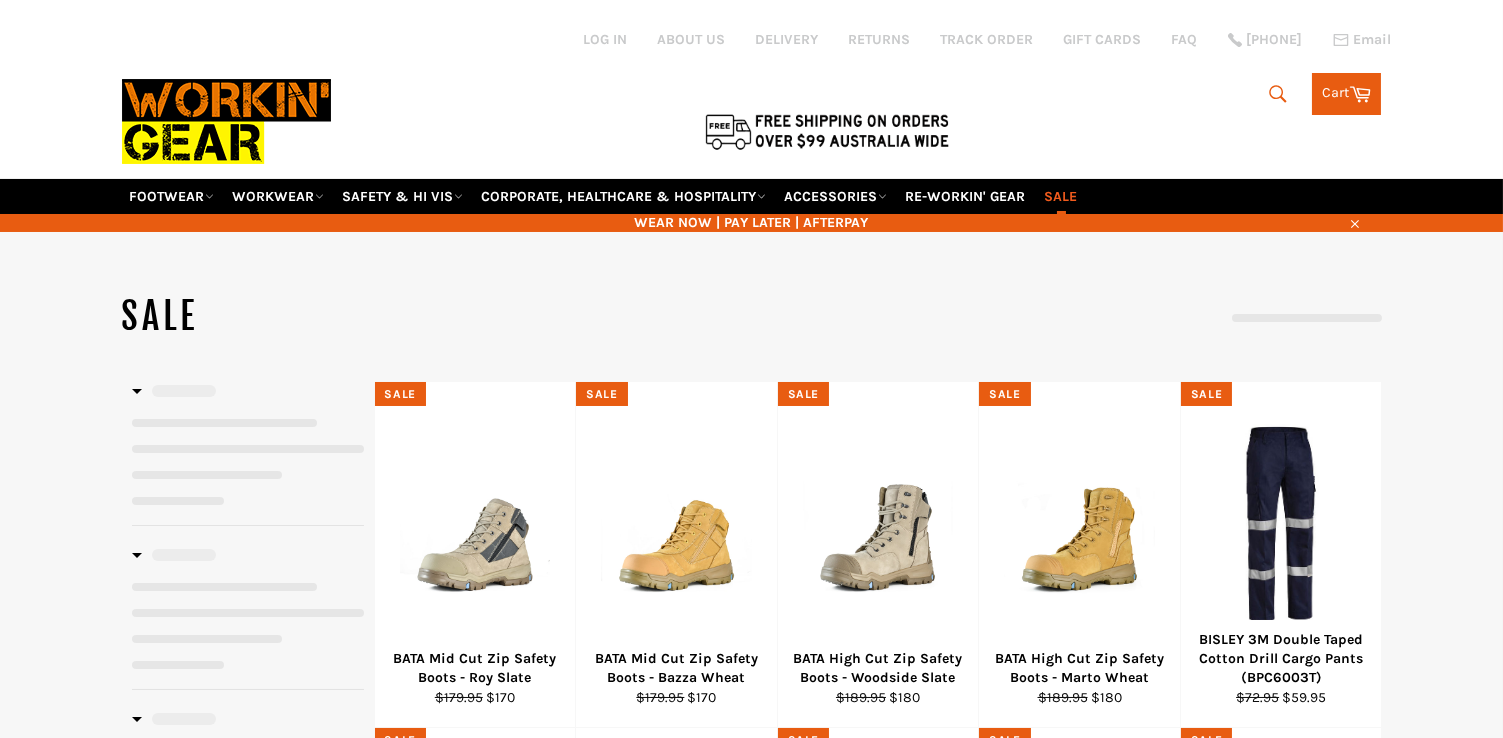 select on "**********" 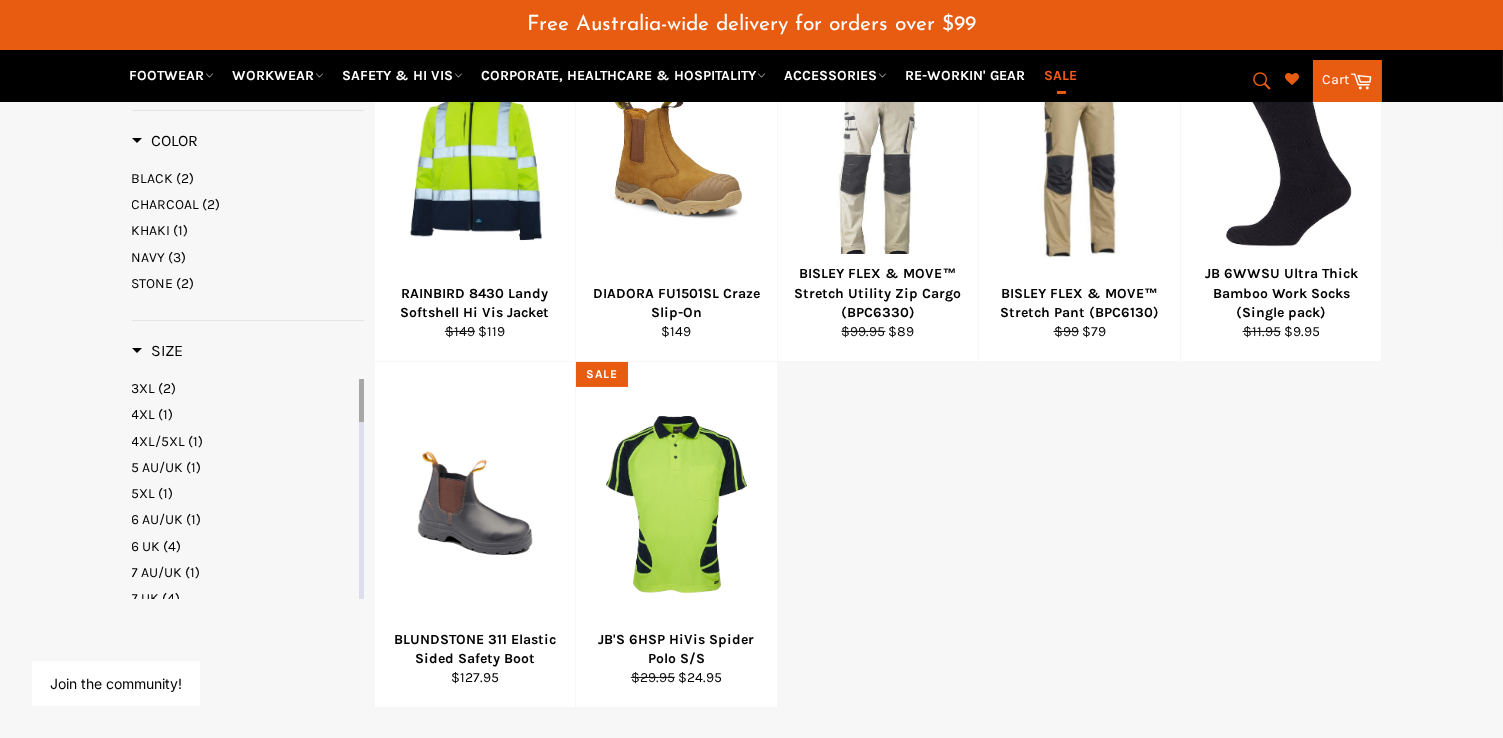 scroll, scrollTop: 699, scrollLeft: 0, axis: vertical 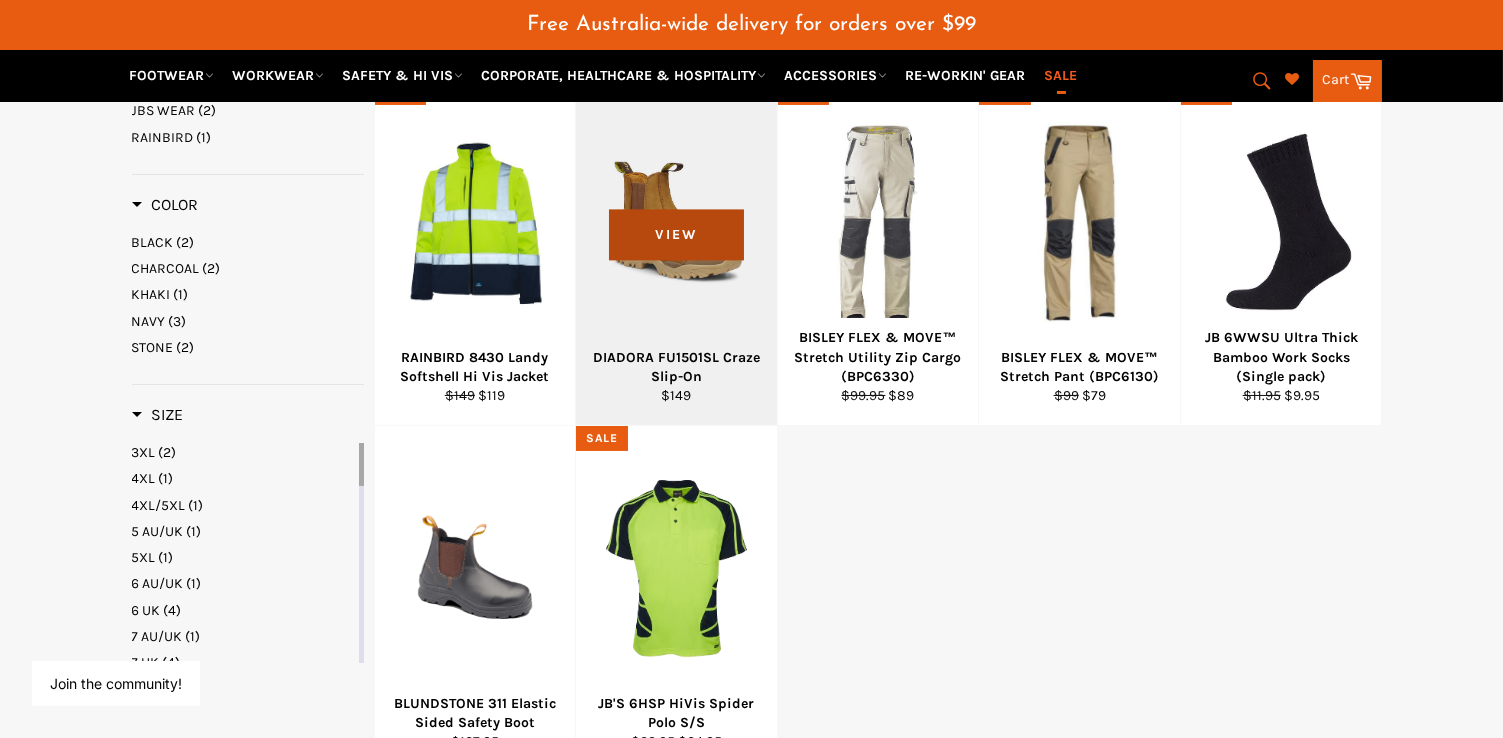 click on "View" at bounding box center [676, 234] 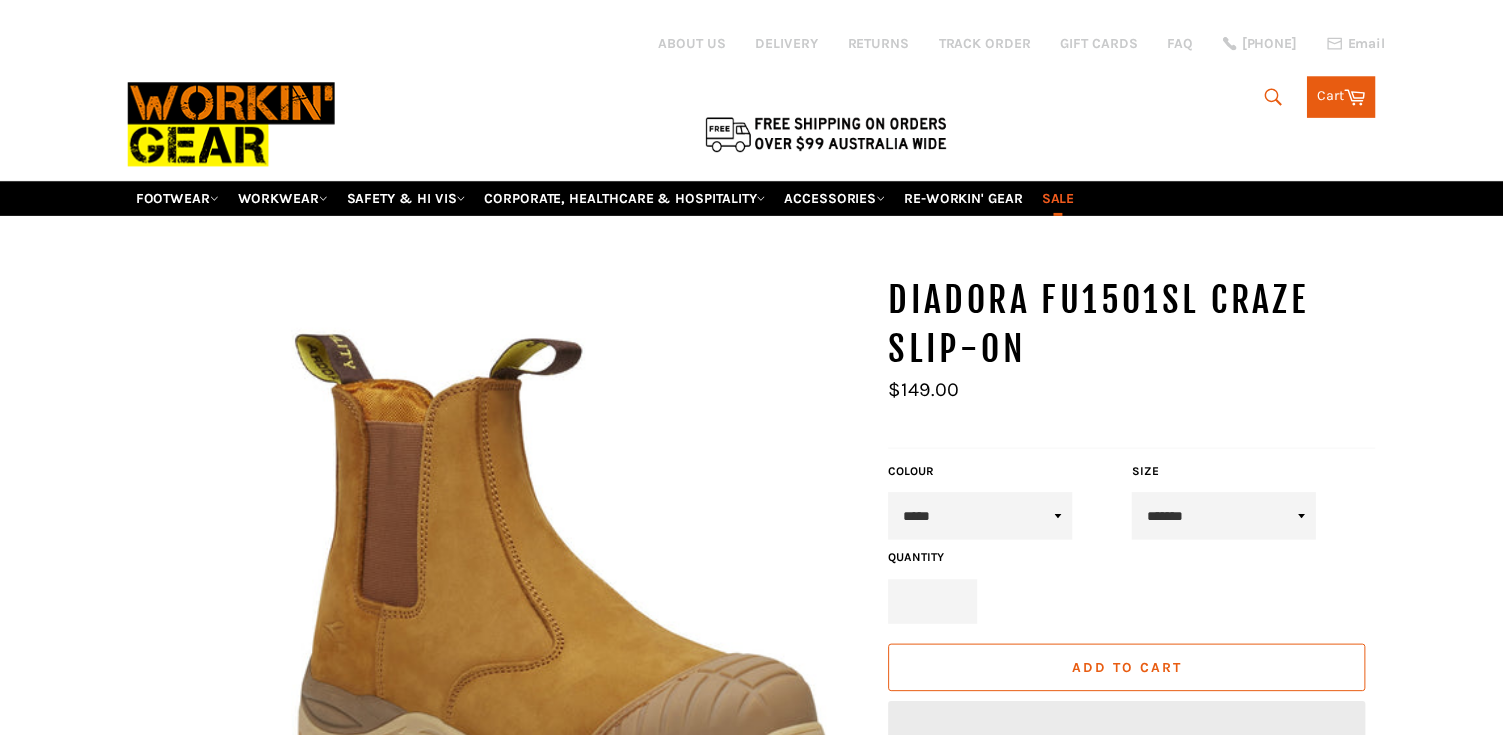 scroll, scrollTop: 0, scrollLeft: 0, axis: both 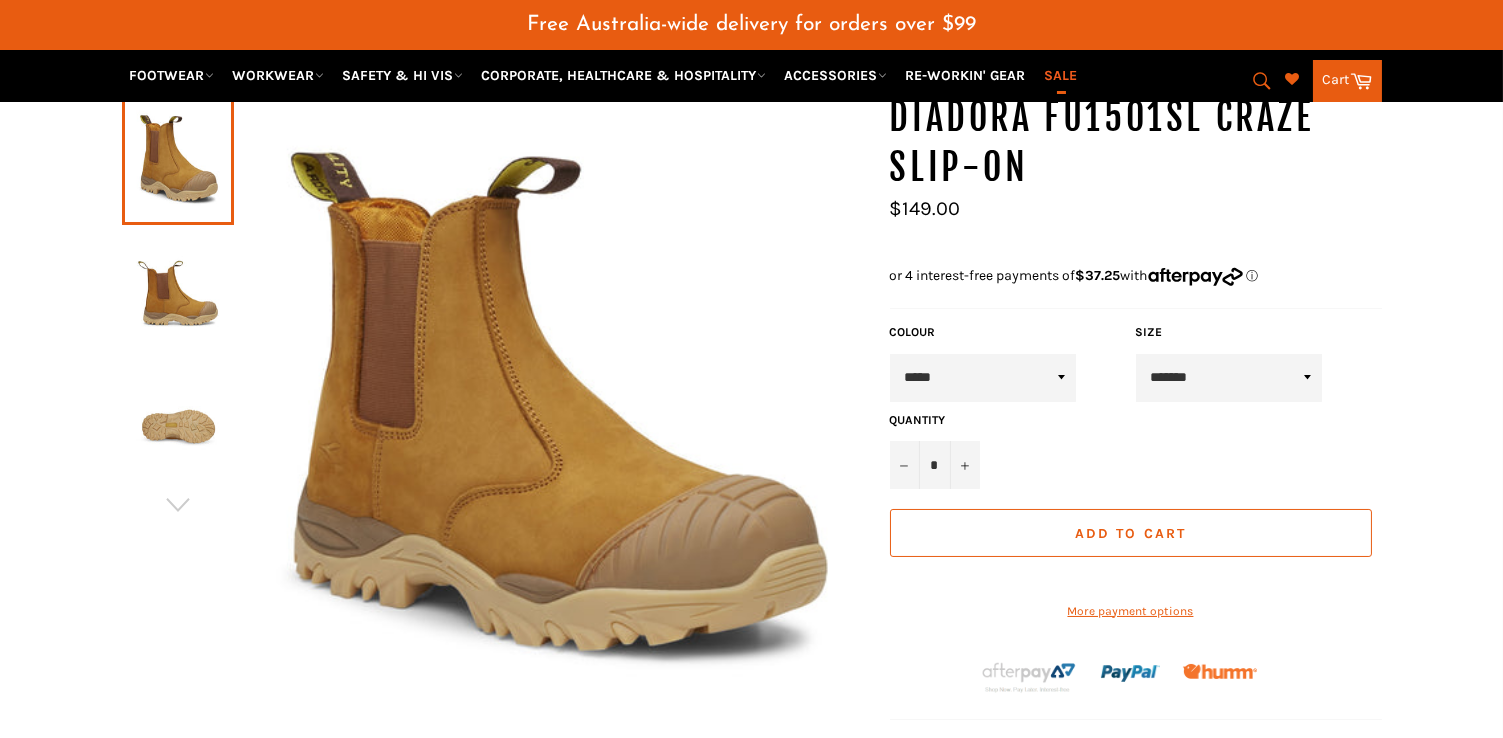 click on "*******
*******
*******
*******
*******
********
********
********
********
********" at bounding box center (1229, 378) 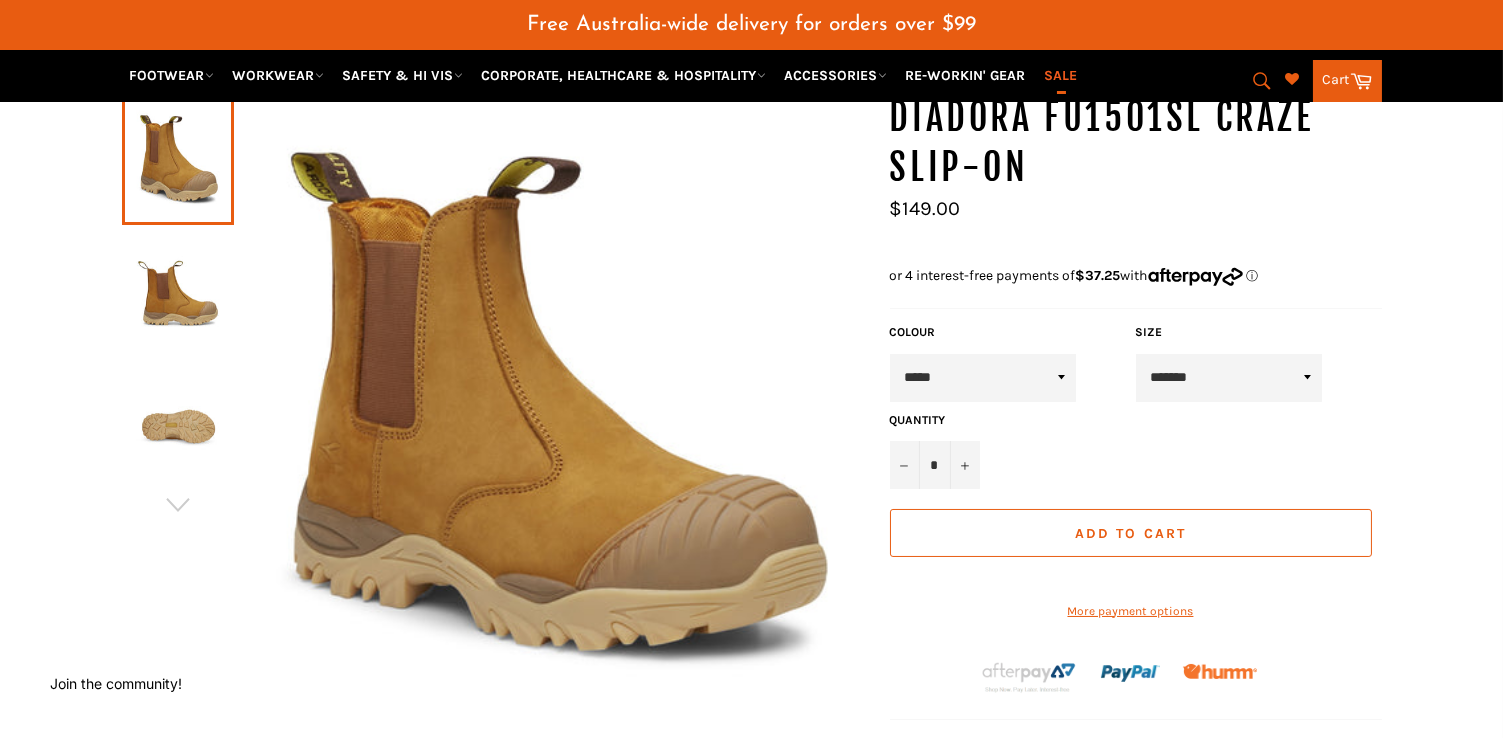 click at bounding box center [178, 294] 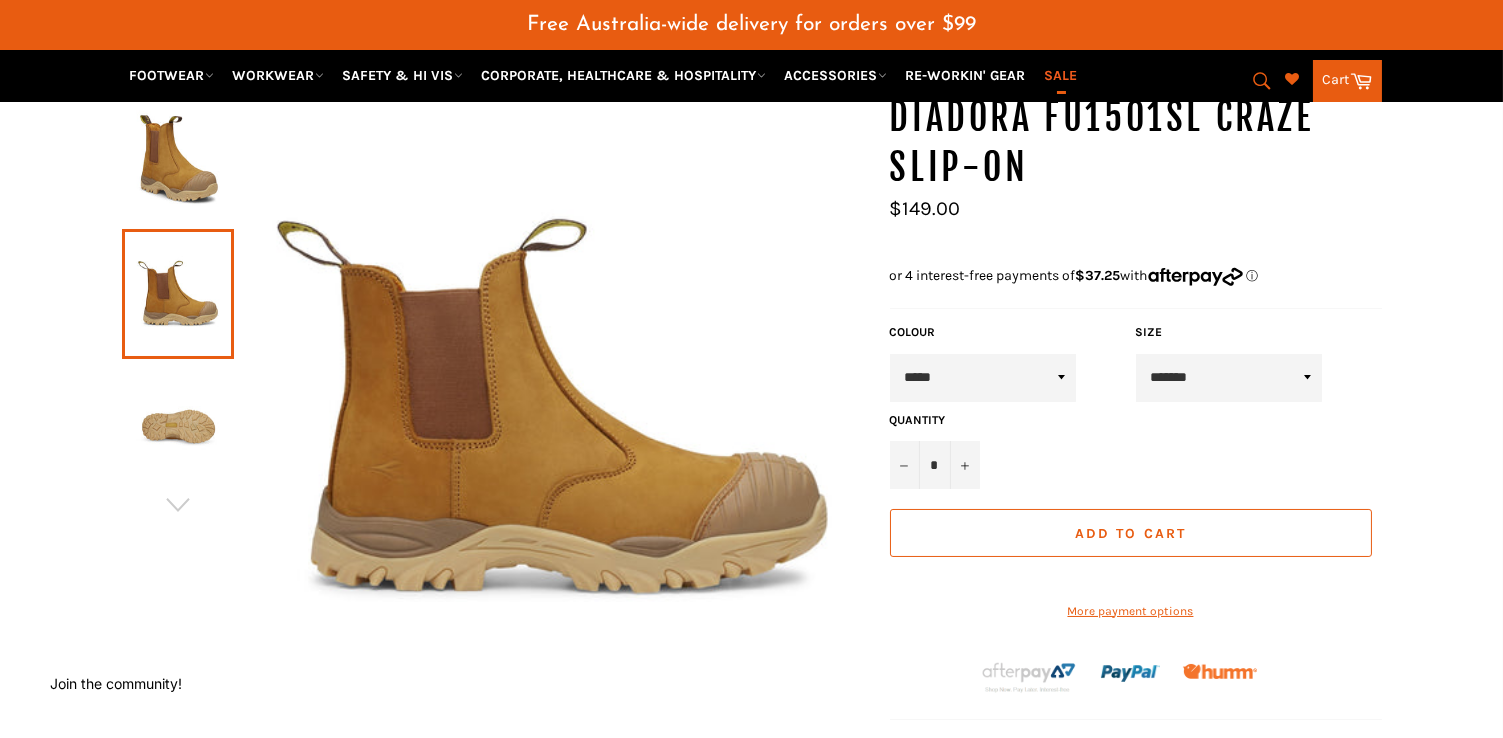 click at bounding box center [178, 428] 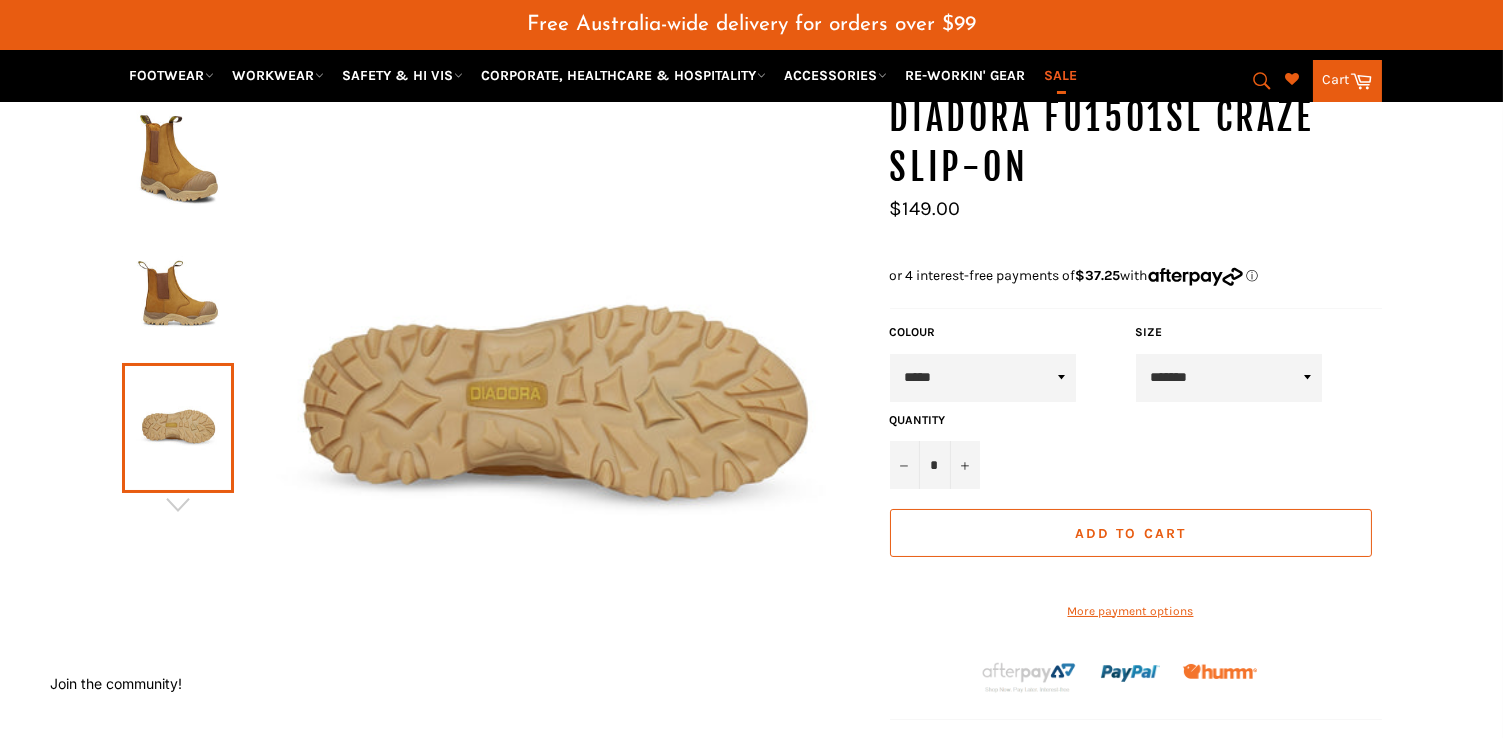 click at bounding box center (178, 294) 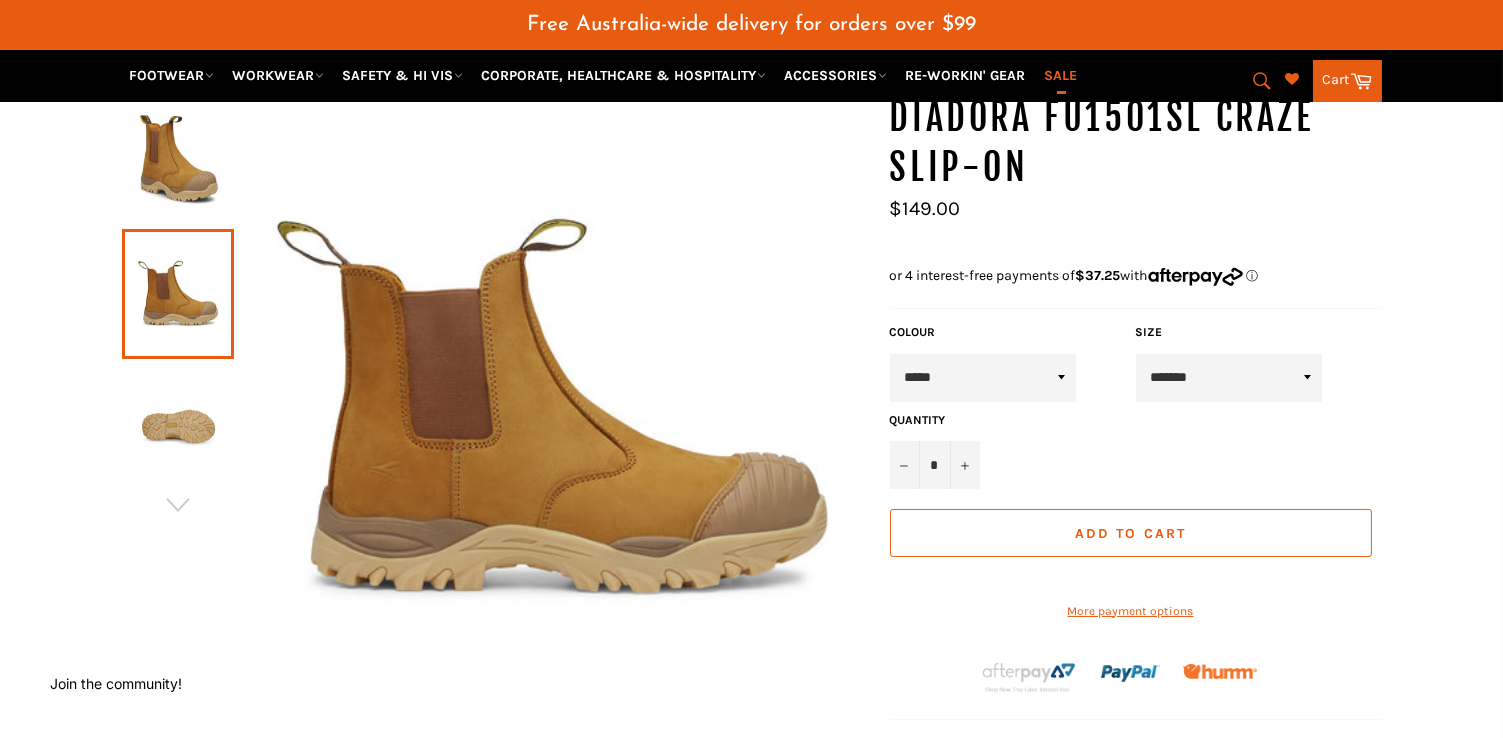 click at bounding box center [178, 160] 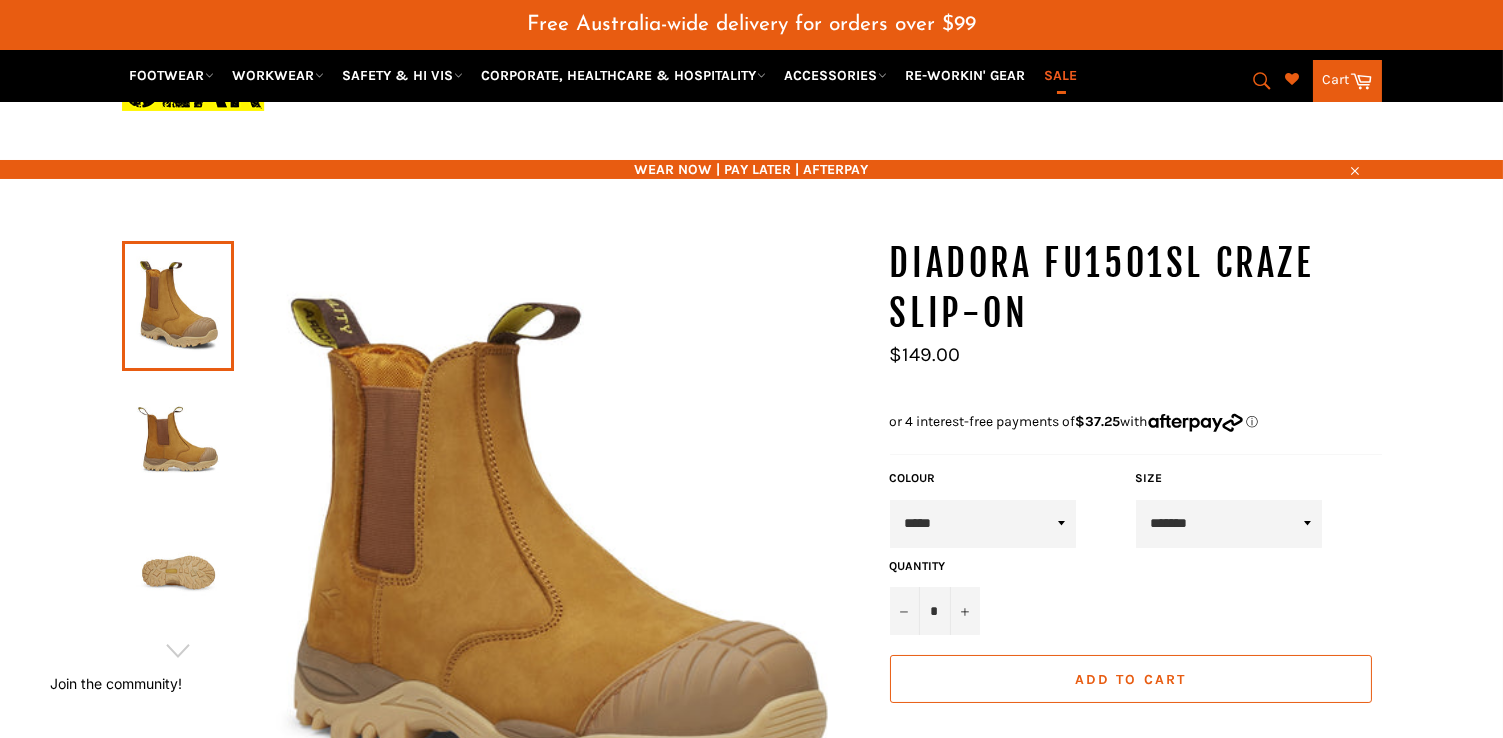 scroll, scrollTop: 0, scrollLeft: 0, axis: both 